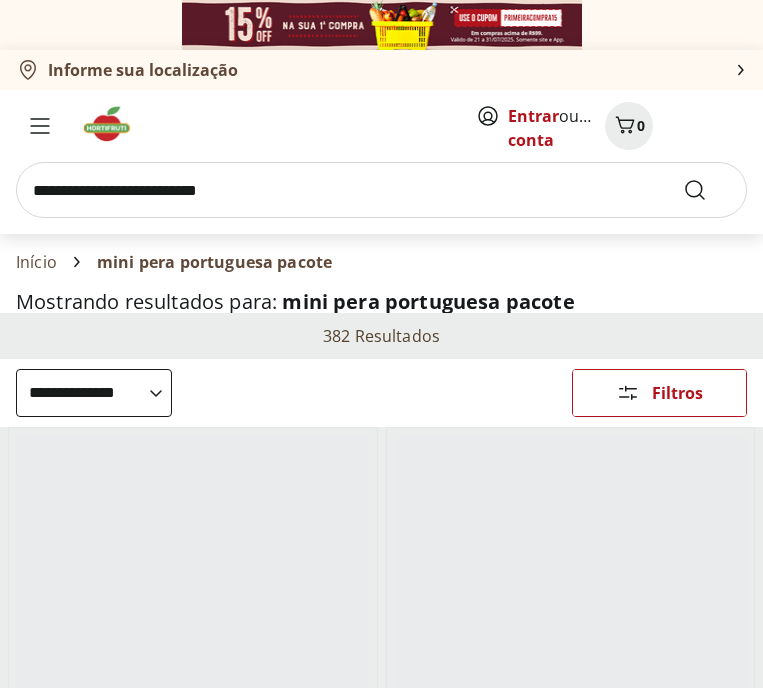 select on "**********" 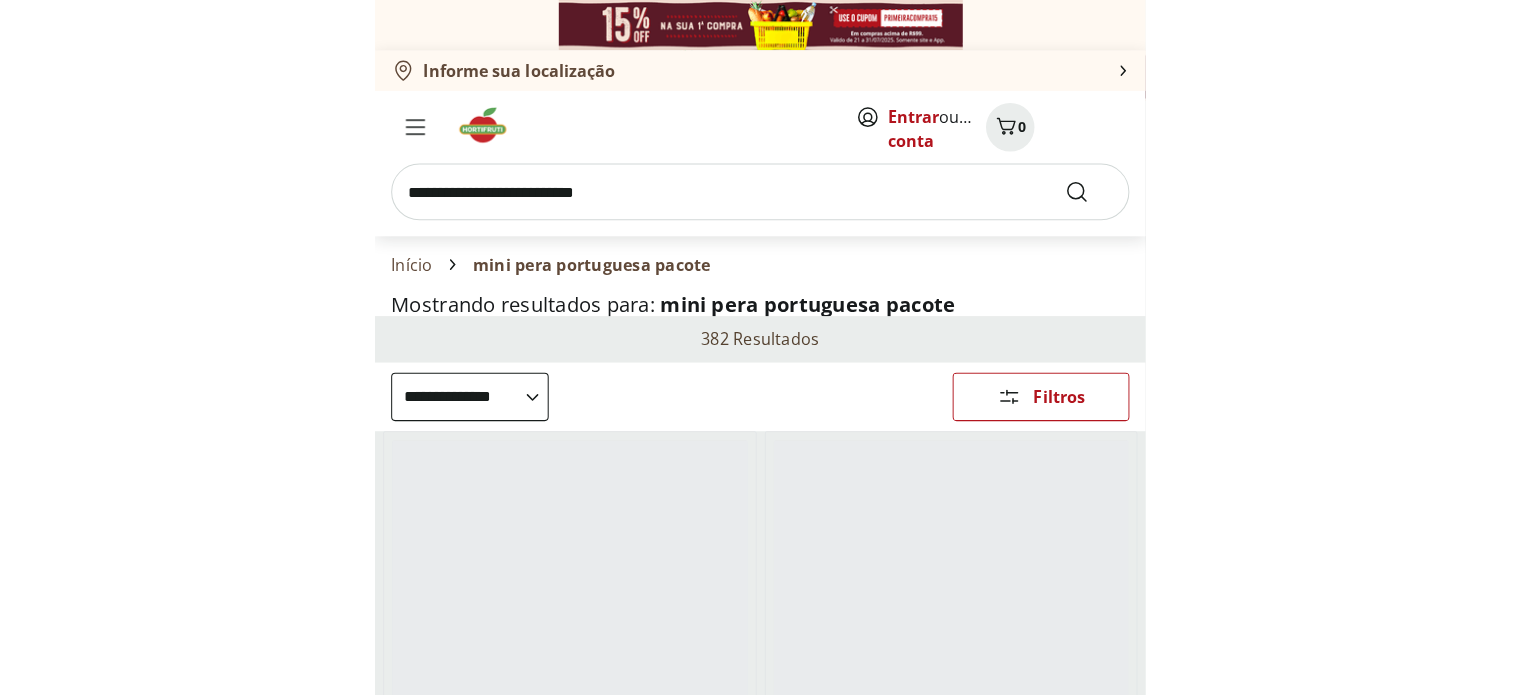 scroll, scrollTop: 0, scrollLeft: 0, axis: both 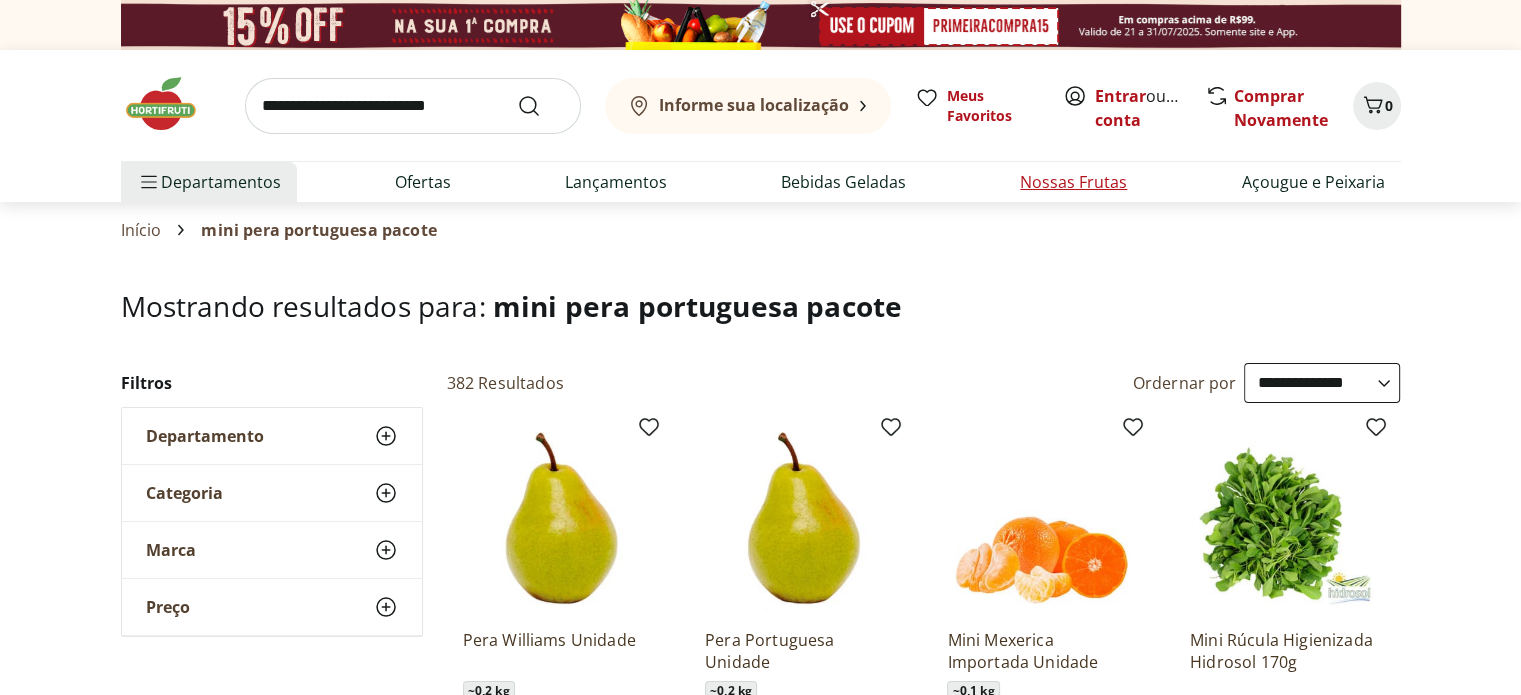 click on "Nossas Frutas" at bounding box center [1073, 182] 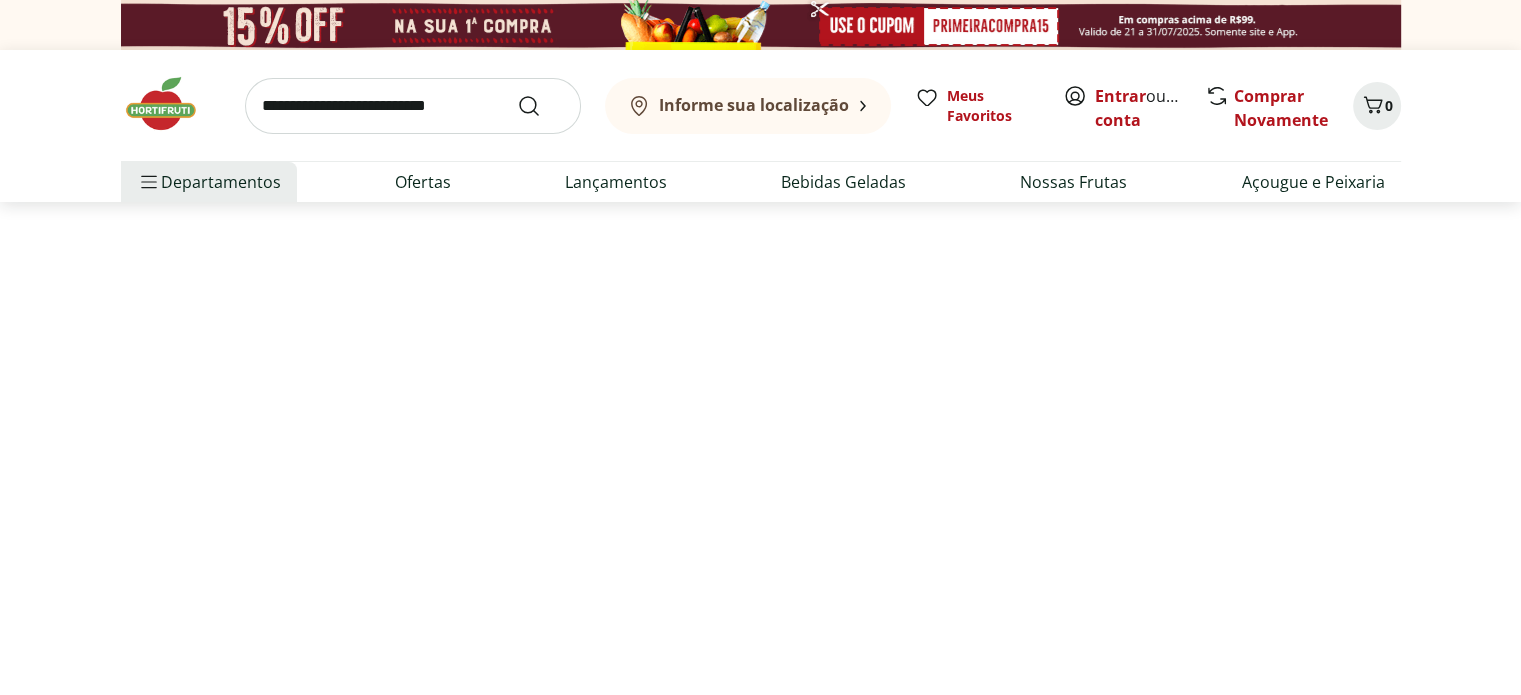 select on "**********" 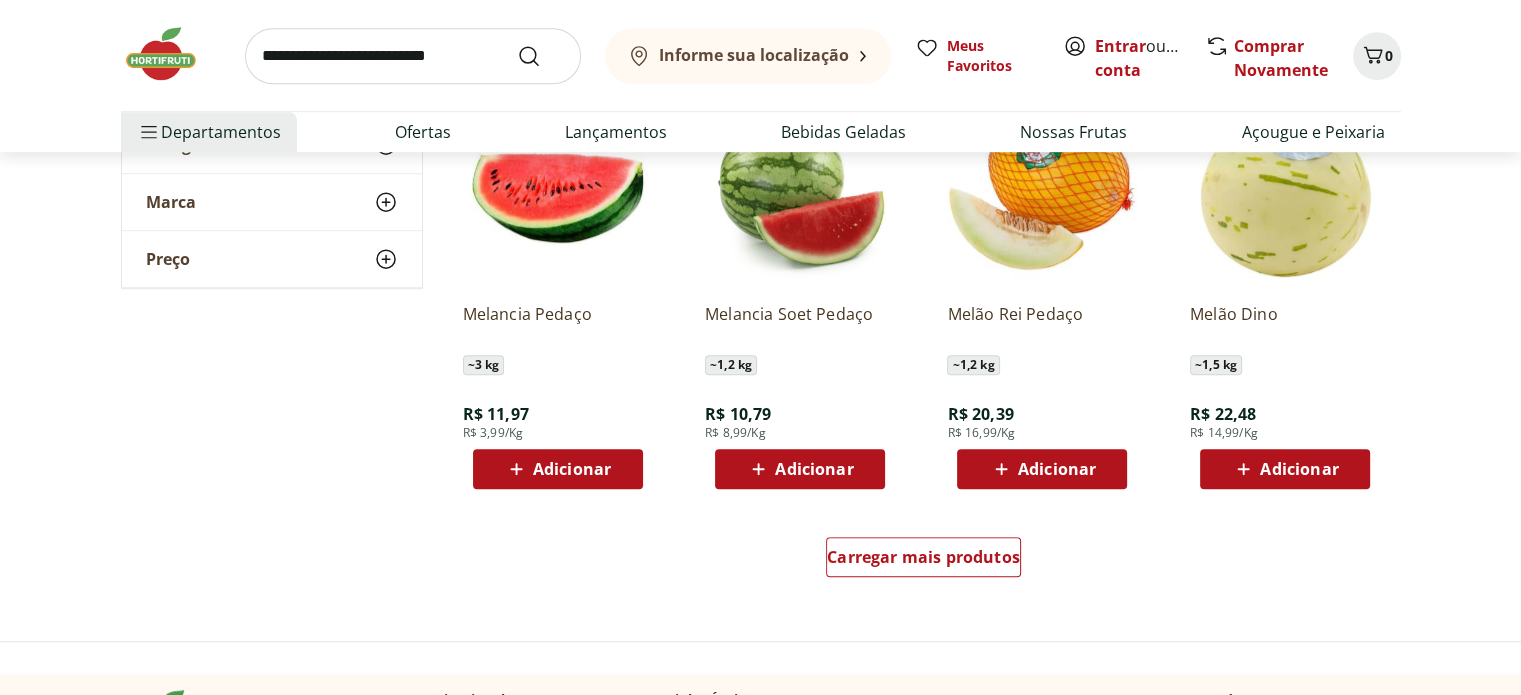 scroll, scrollTop: 1100, scrollLeft: 0, axis: vertical 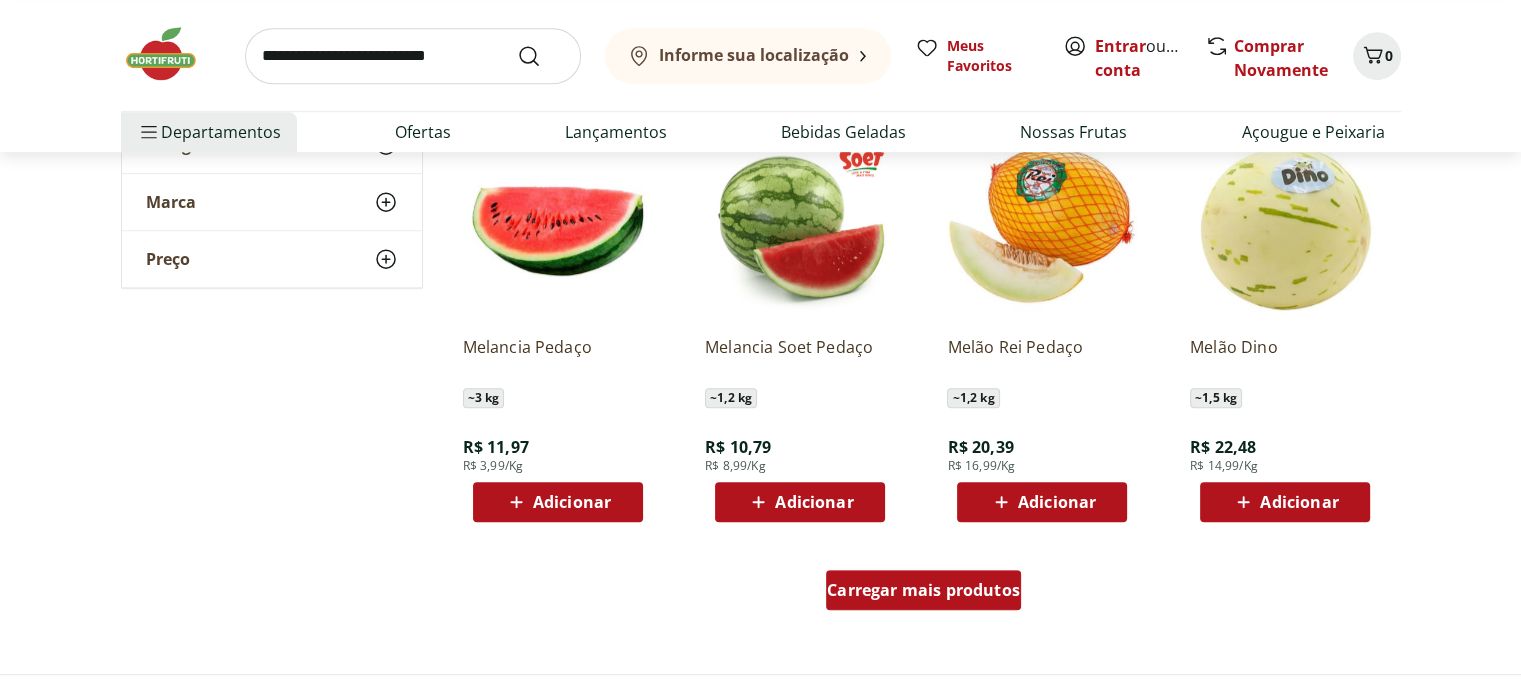 click on "Carregar mais produtos" at bounding box center [923, 590] 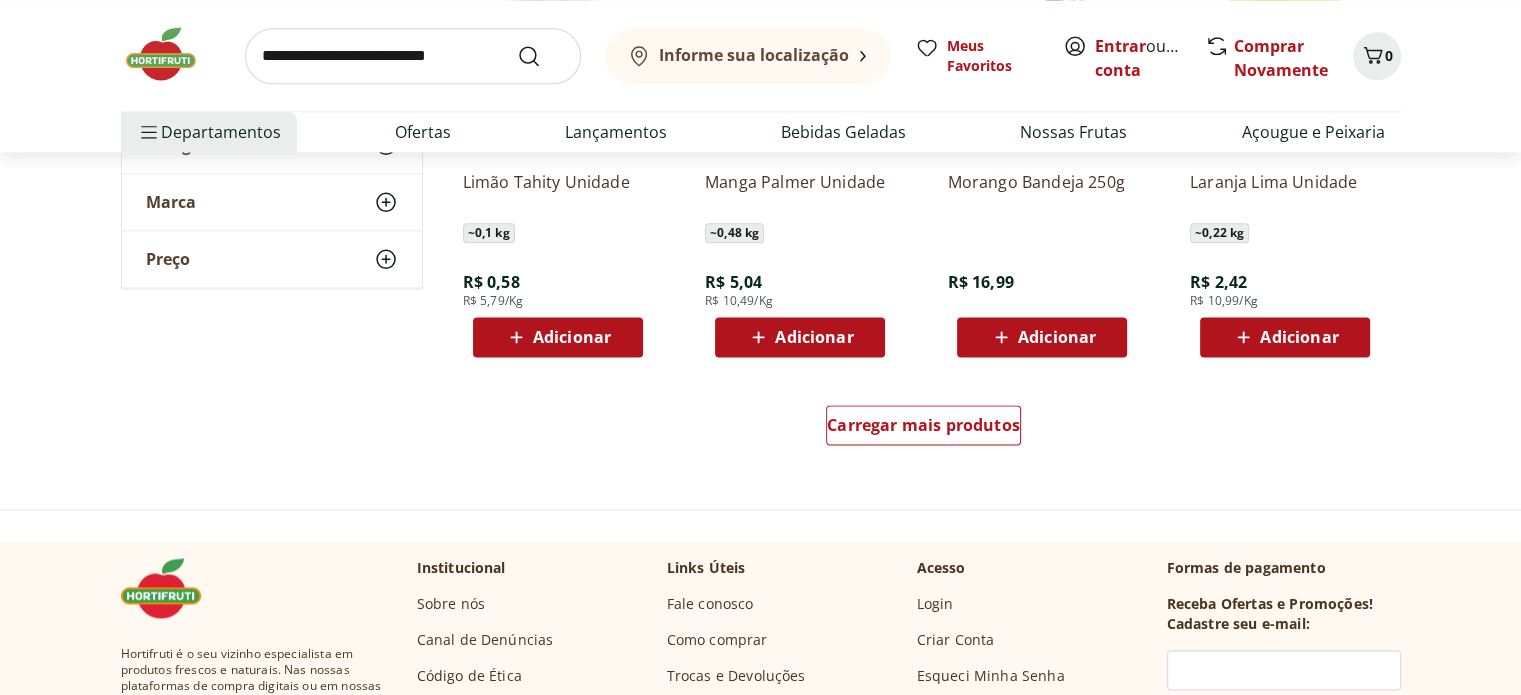 scroll, scrollTop: 2600, scrollLeft: 0, axis: vertical 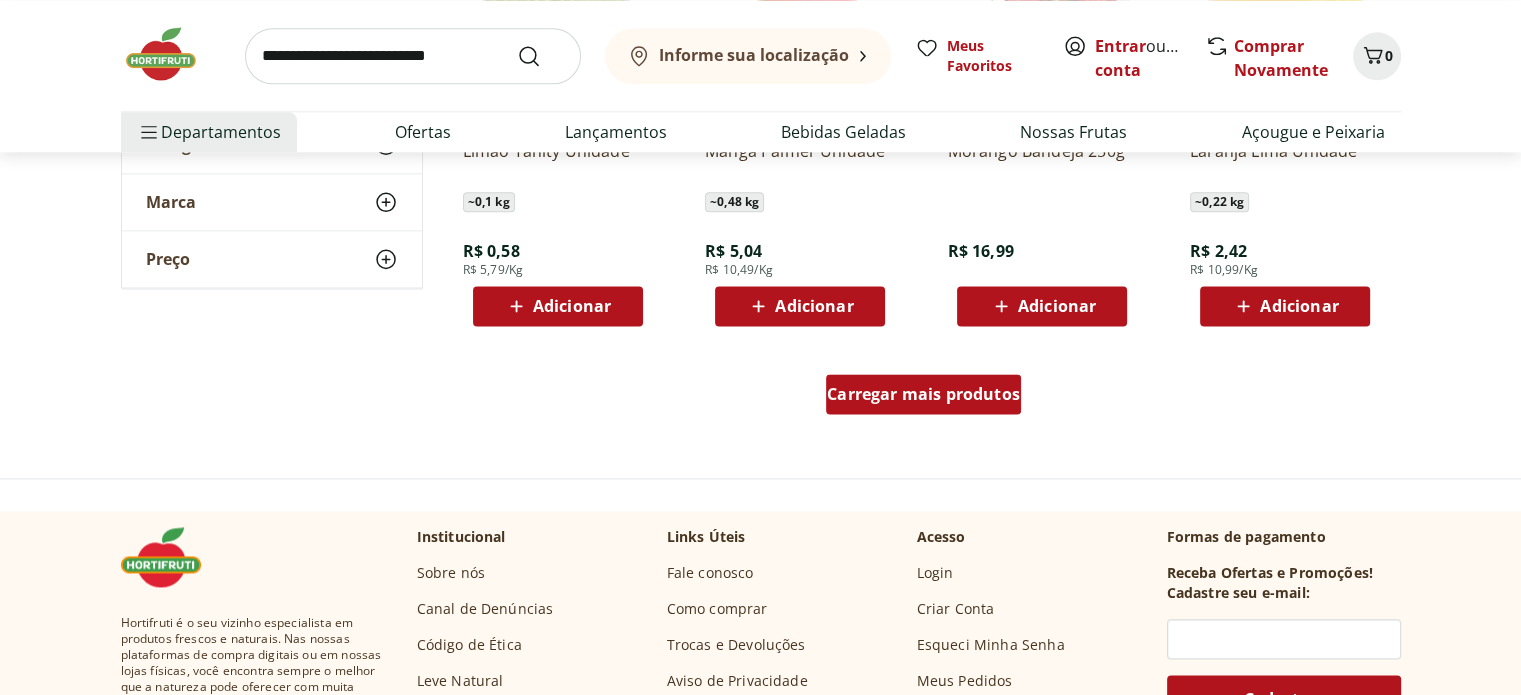 click on "Carregar mais produtos" at bounding box center [923, 394] 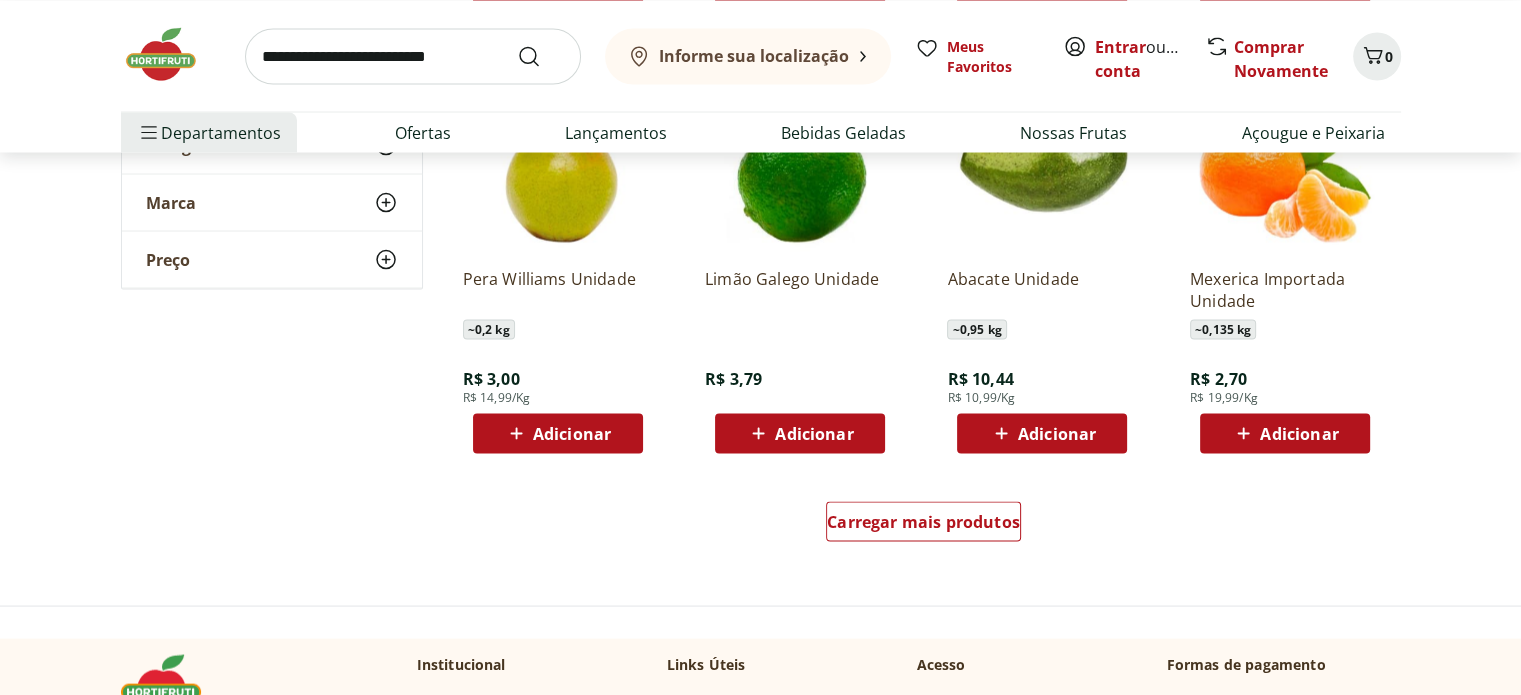 scroll, scrollTop: 3800, scrollLeft: 0, axis: vertical 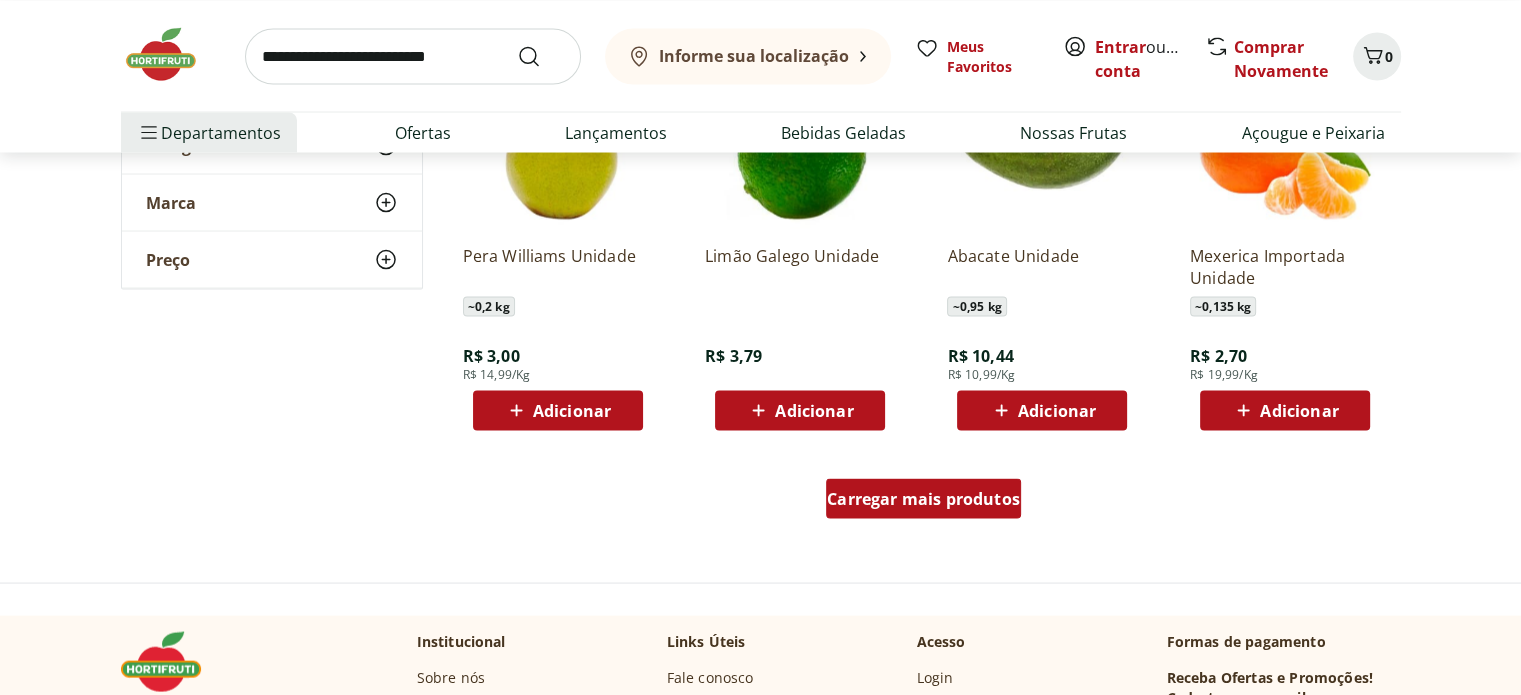 click on "Carregar mais produtos" at bounding box center (923, 498) 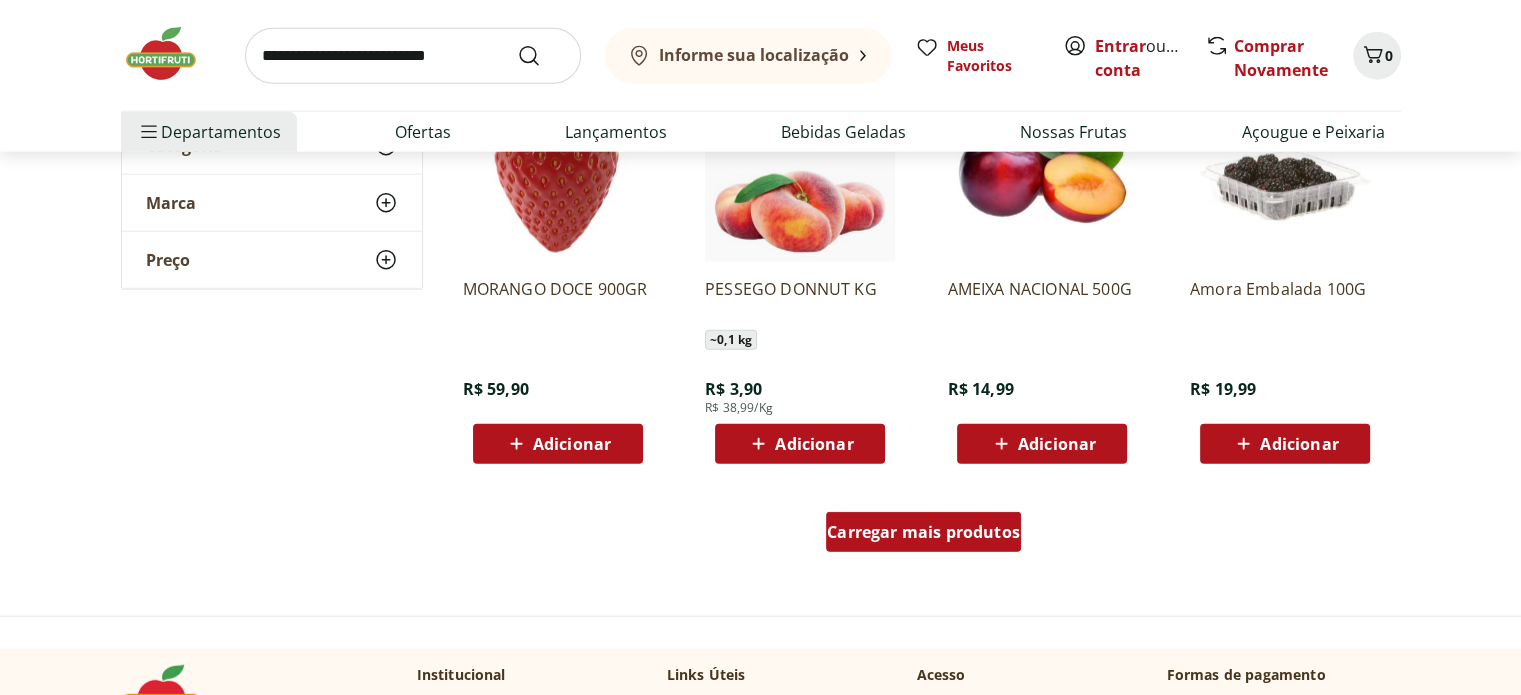 scroll, scrollTop: 5100, scrollLeft: 0, axis: vertical 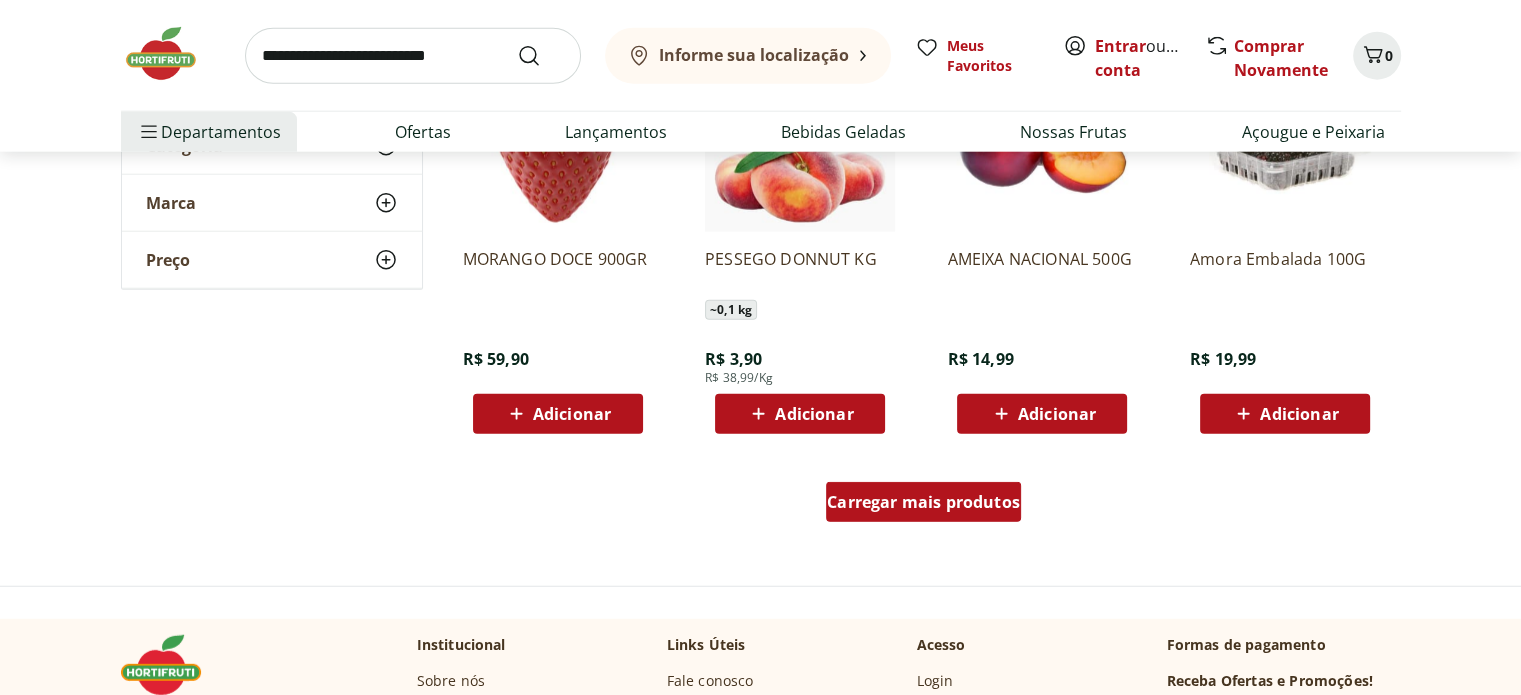 click on "Carregar mais produtos" at bounding box center (923, 502) 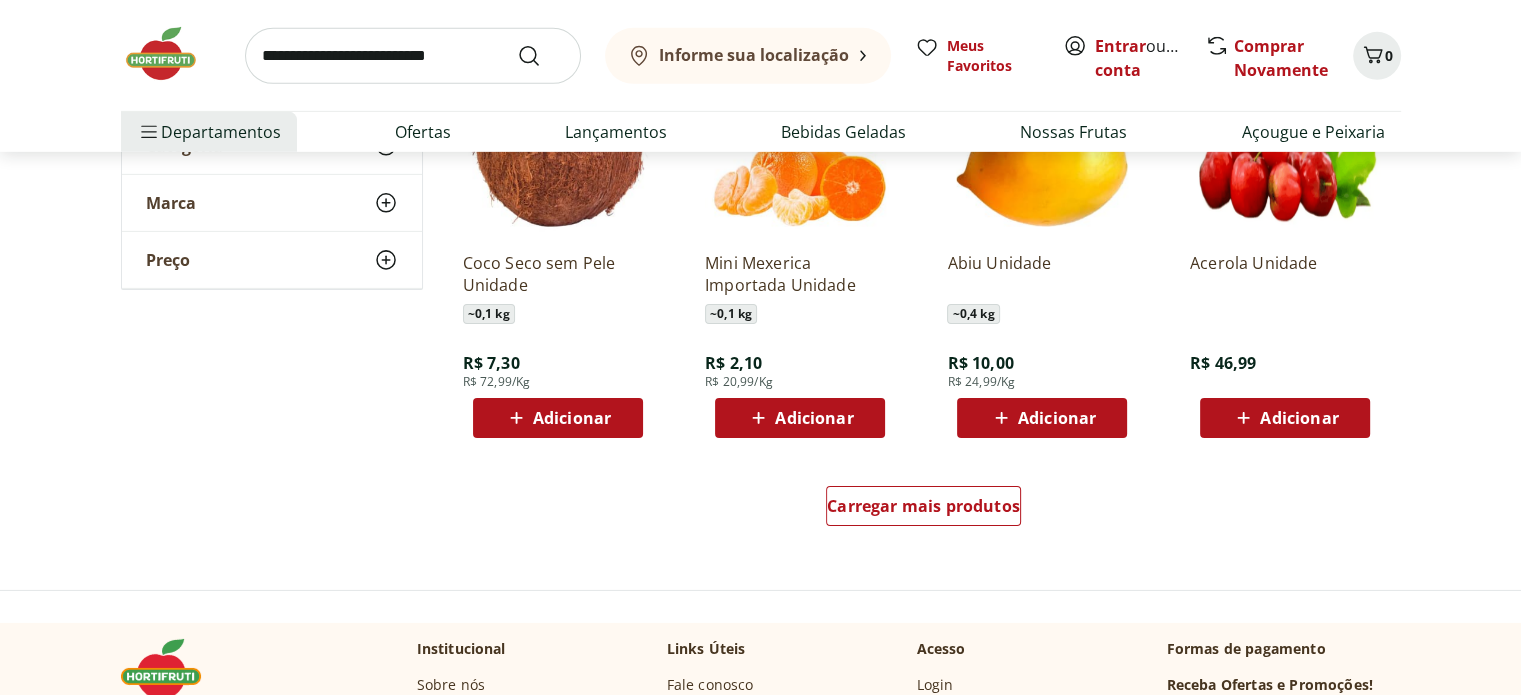 scroll, scrollTop: 6500, scrollLeft: 0, axis: vertical 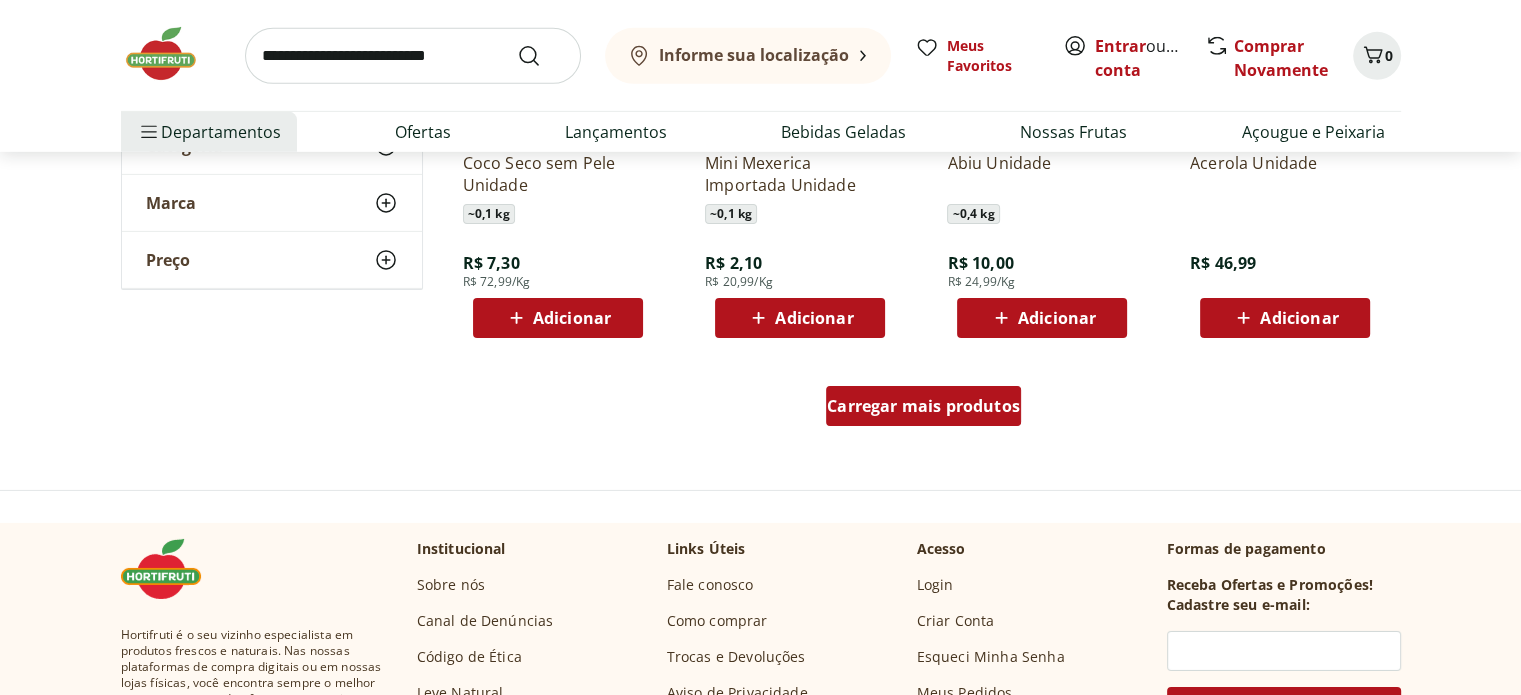 click on "Carregar mais produtos" at bounding box center (923, 406) 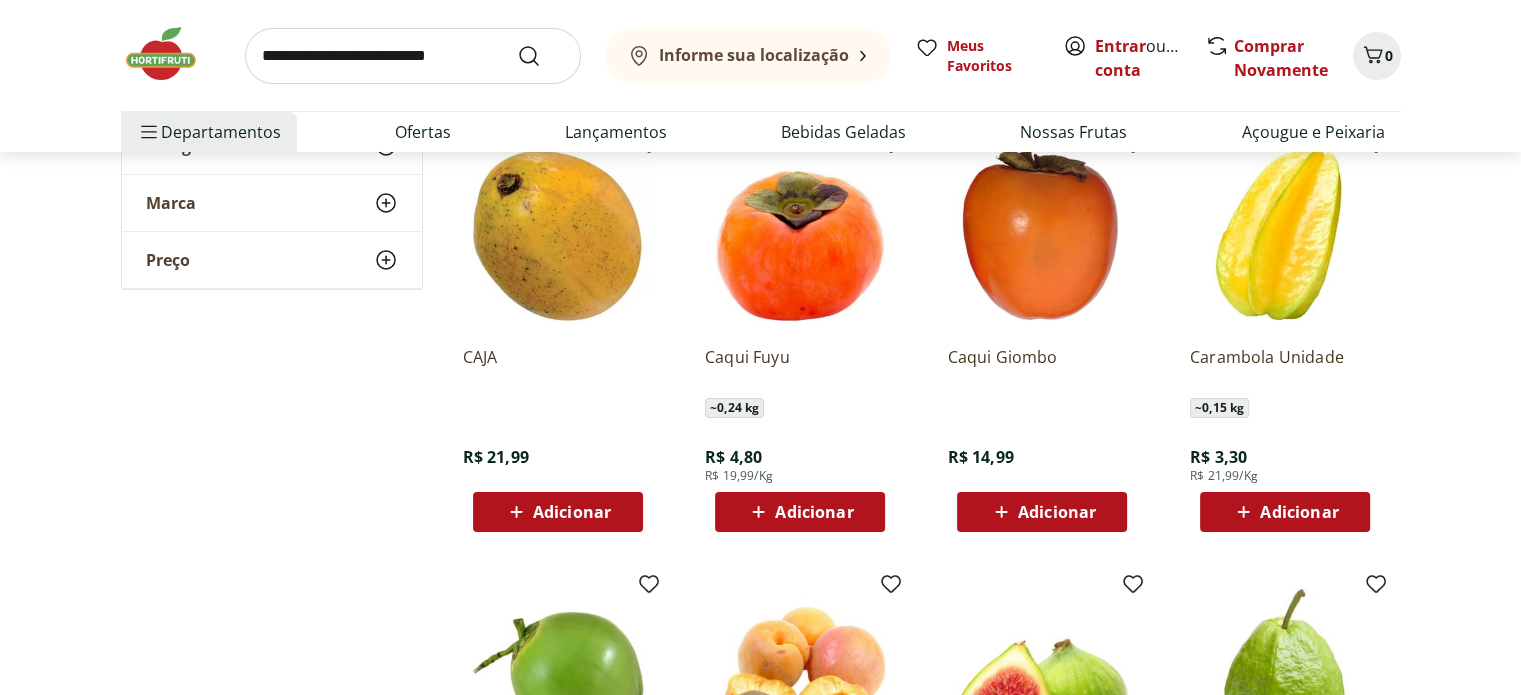 scroll, scrollTop: 7200, scrollLeft: 0, axis: vertical 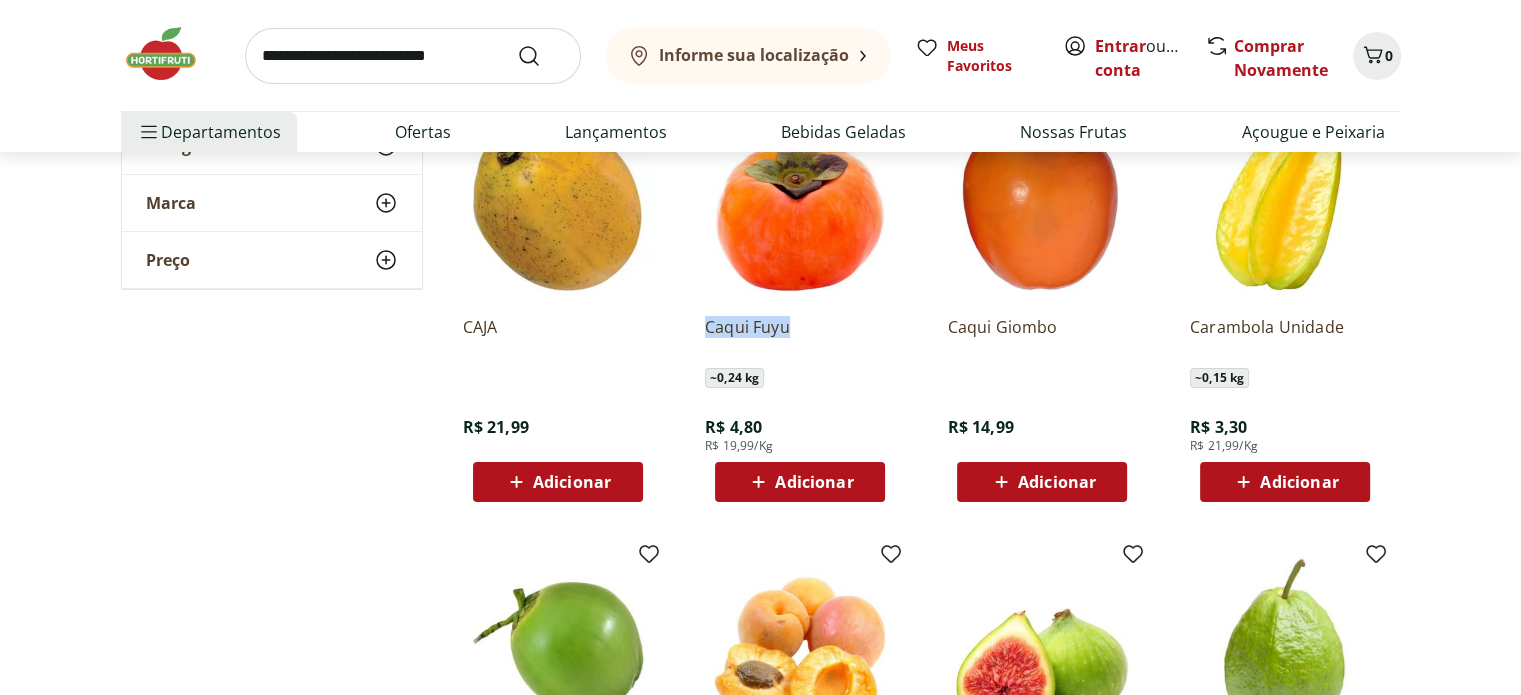 drag, startPoint x: 688, startPoint y: 319, endPoint x: 814, endPoint y: 335, distance: 127.01181 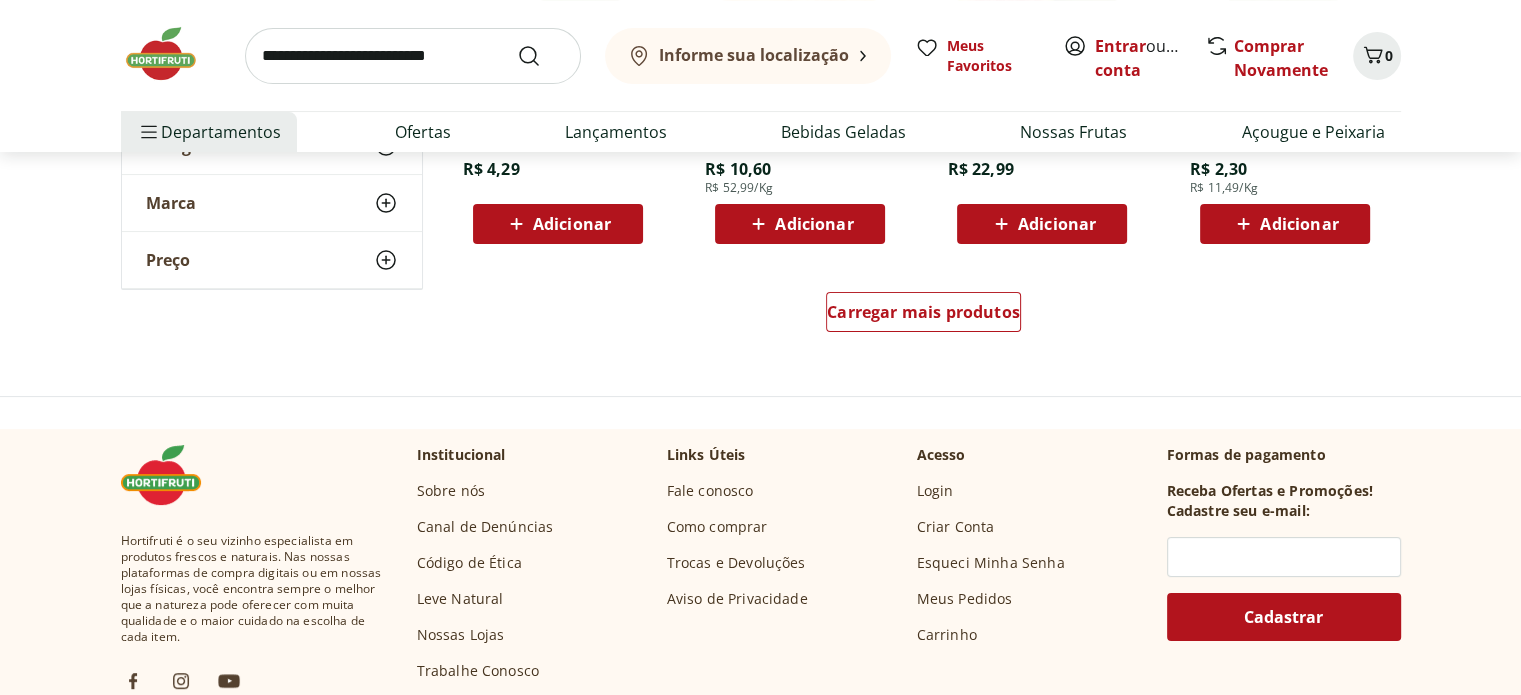 scroll, scrollTop: 7900, scrollLeft: 0, axis: vertical 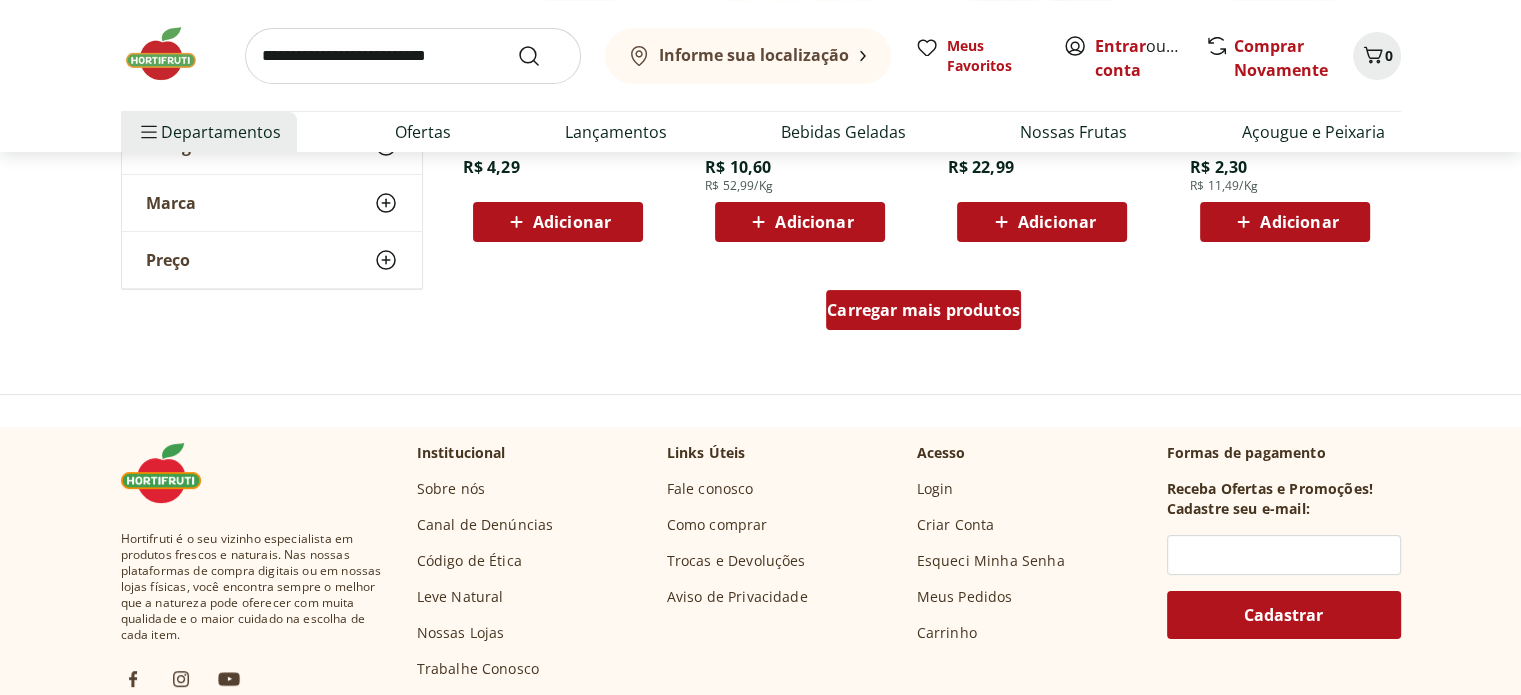 click on "Carregar mais produtos" at bounding box center (923, 310) 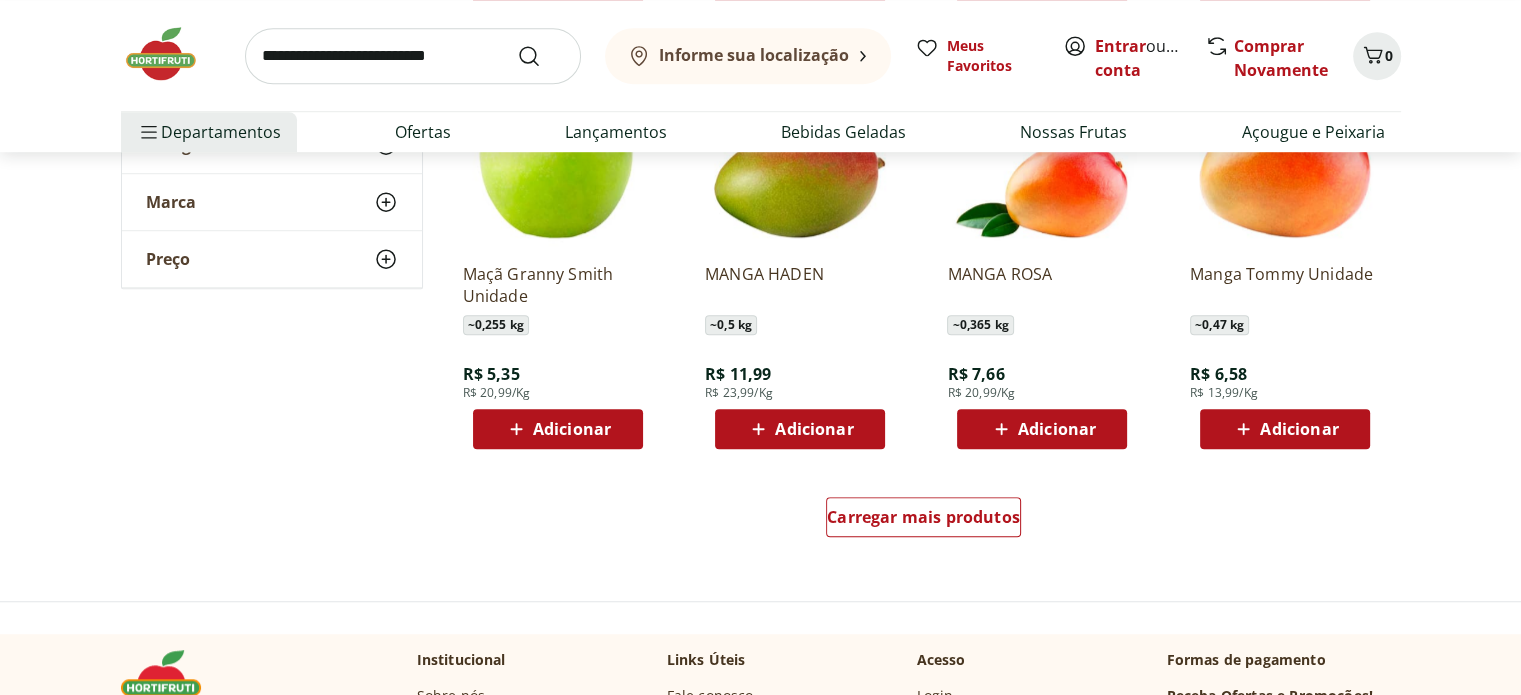 scroll, scrollTop: 9000, scrollLeft: 0, axis: vertical 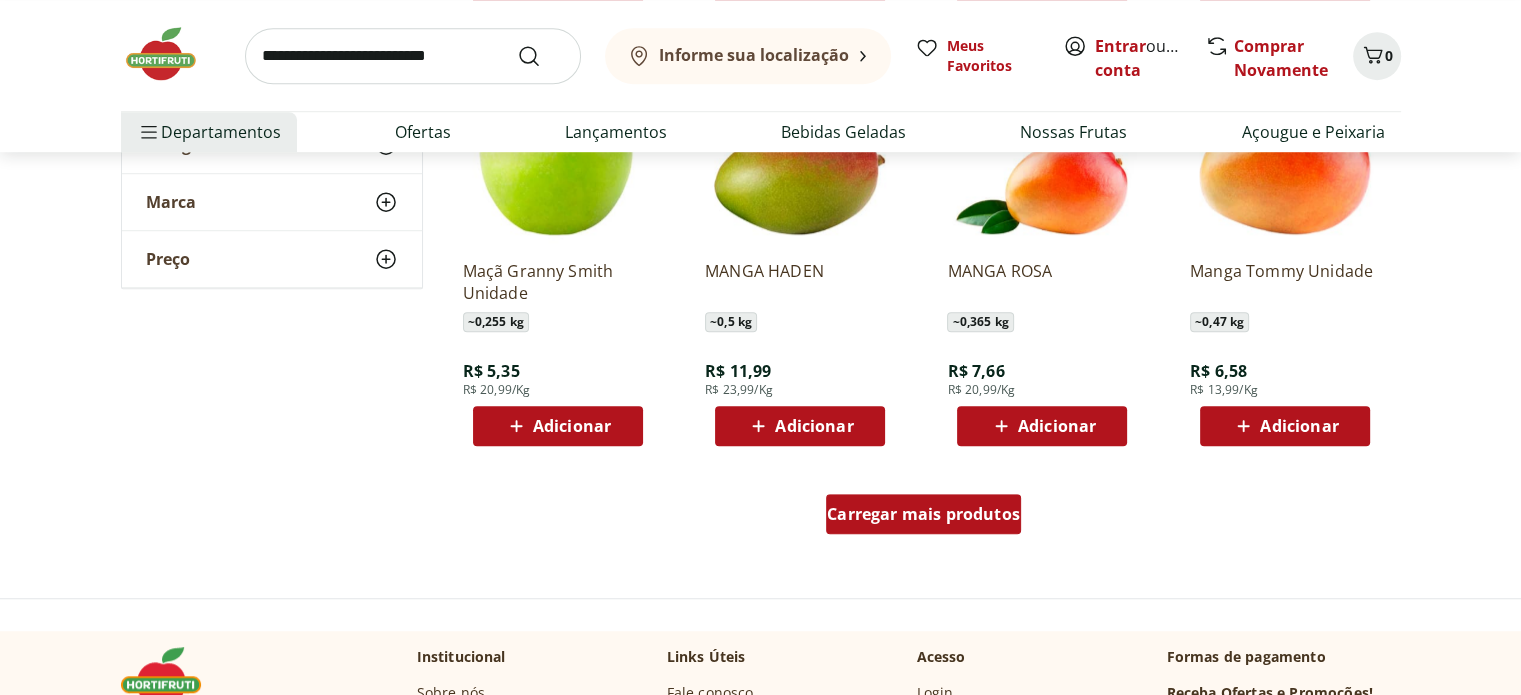 click on "Carregar mais produtos" at bounding box center [923, 514] 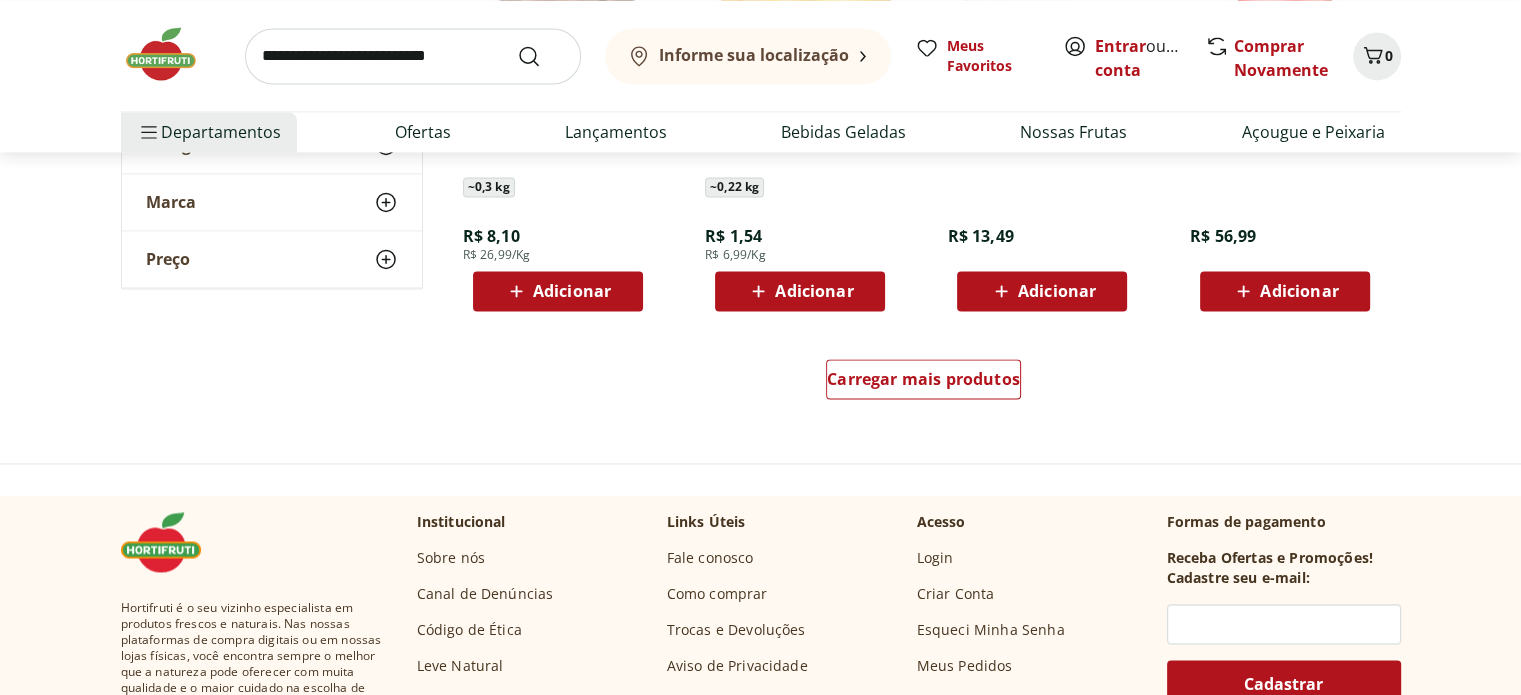 scroll, scrollTop: 10400, scrollLeft: 0, axis: vertical 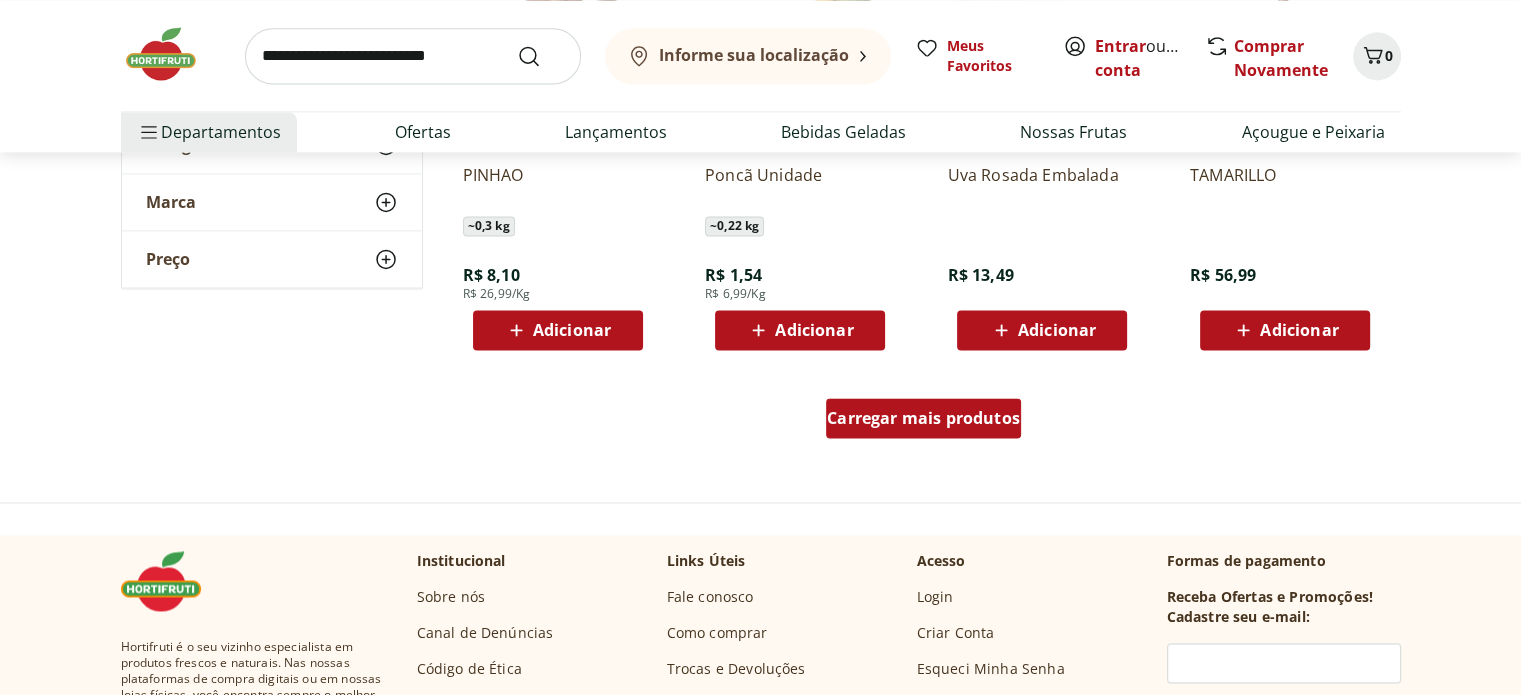 click on "Carregar mais produtos" at bounding box center [923, 418] 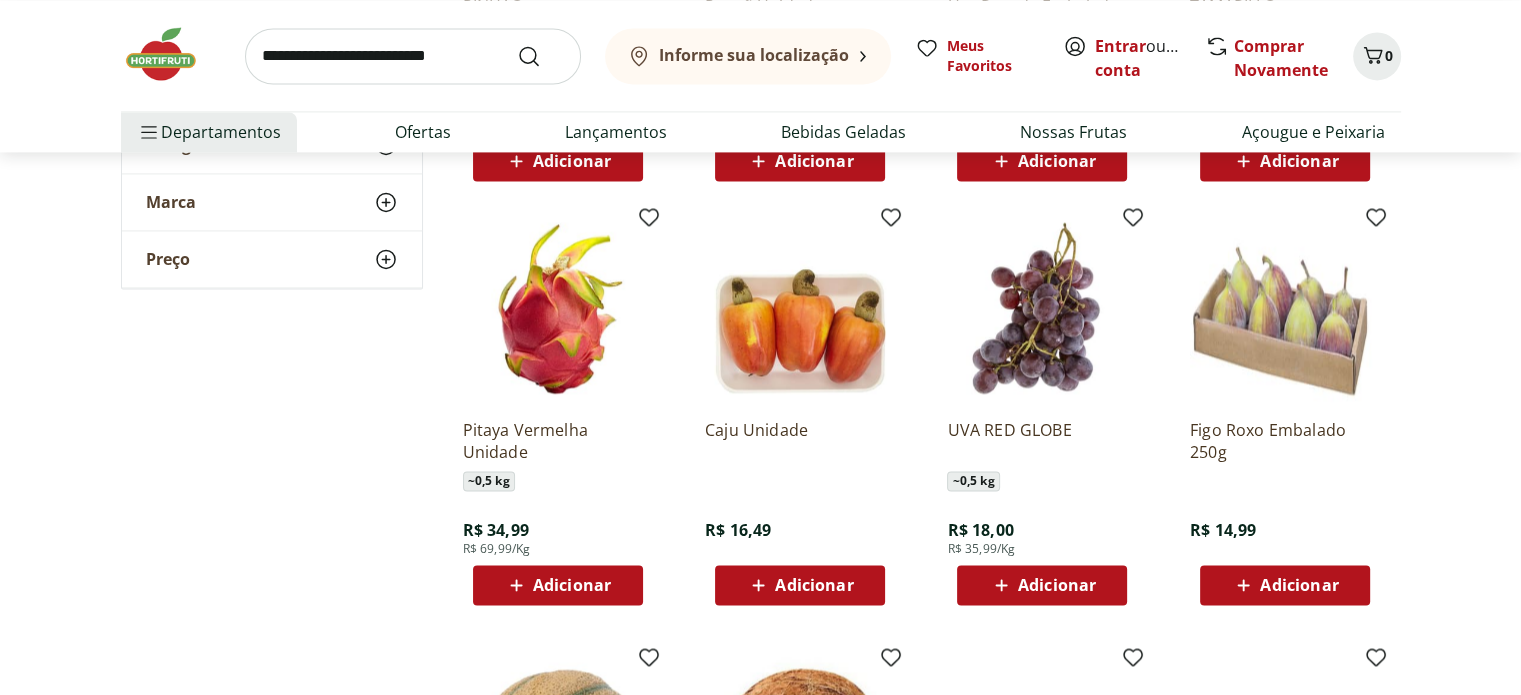 scroll, scrollTop: 10600, scrollLeft: 0, axis: vertical 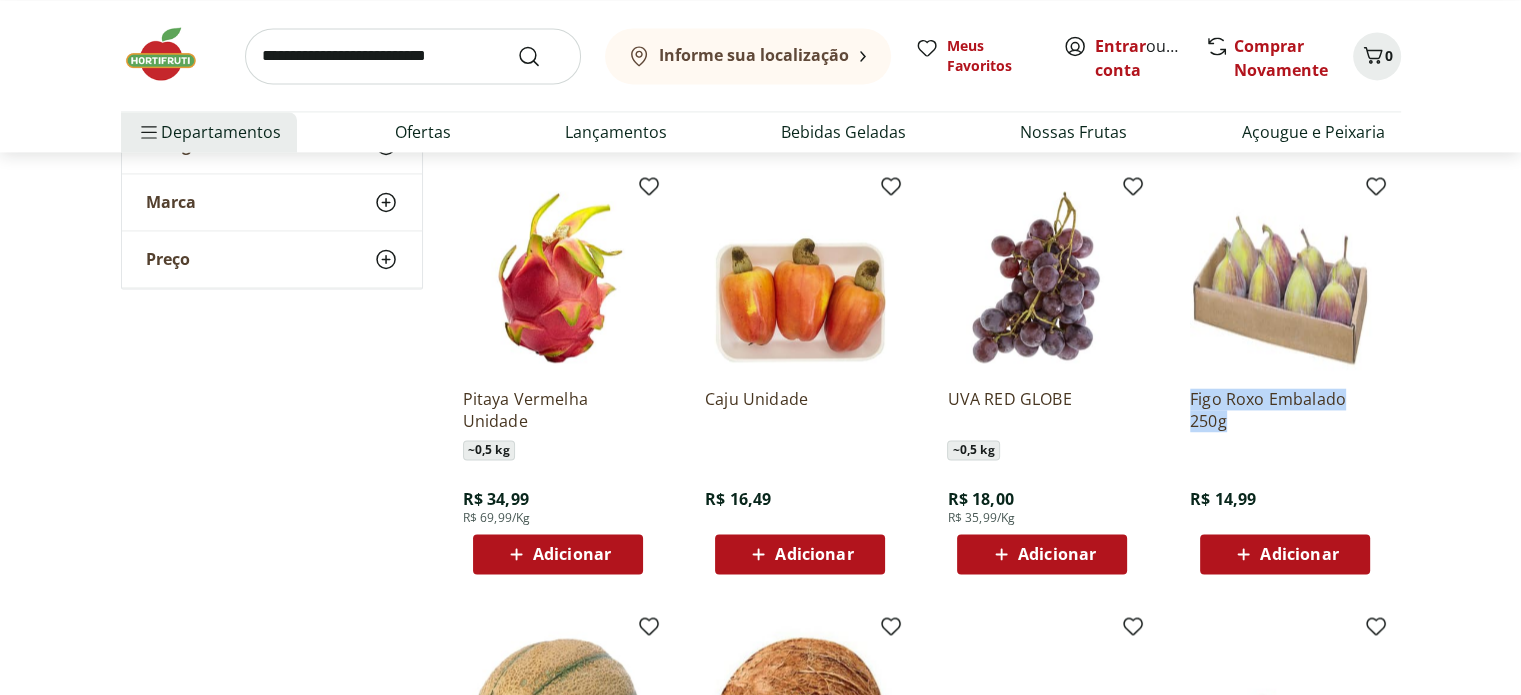 drag, startPoint x: 1178, startPoint y: 383, endPoint x: 1347, endPoint y: 431, distance: 175.68437 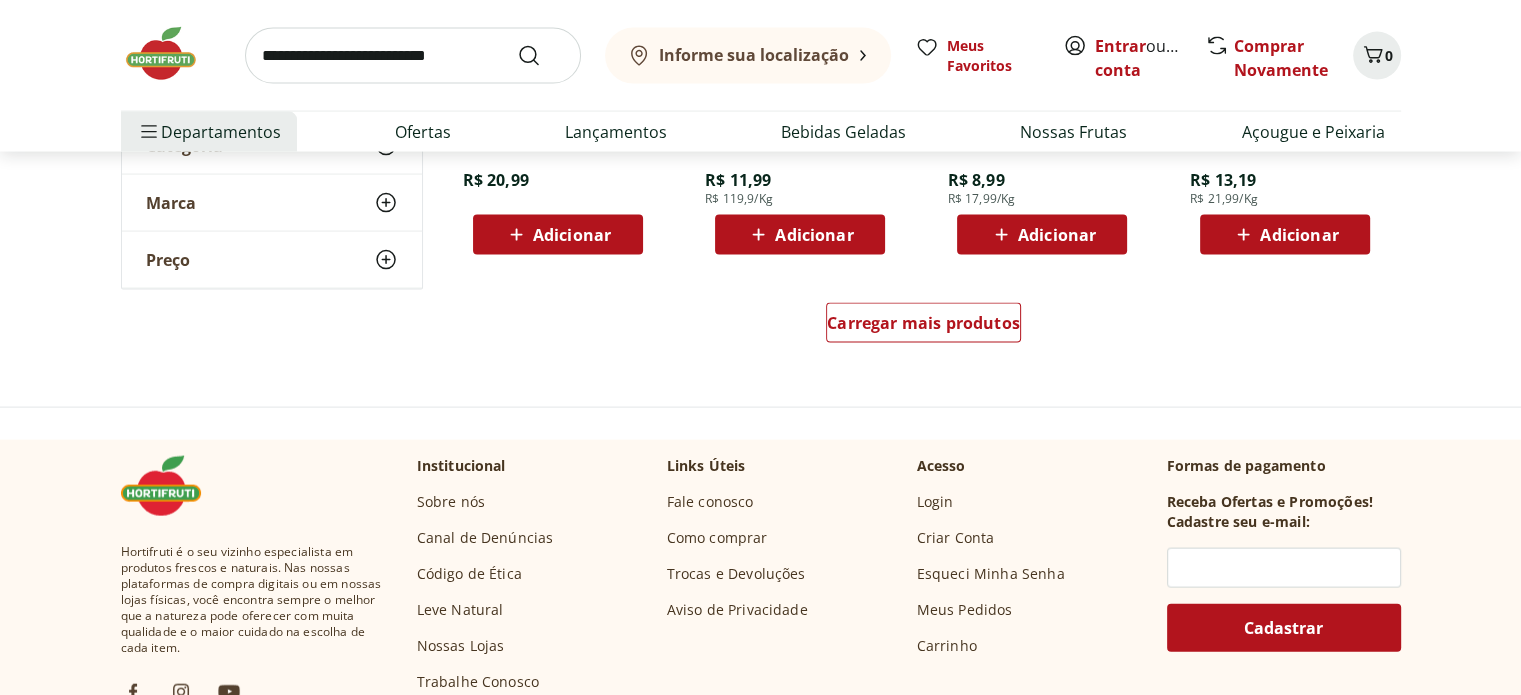 scroll, scrollTop: 11800, scrollLeft: 0, axis: vertical 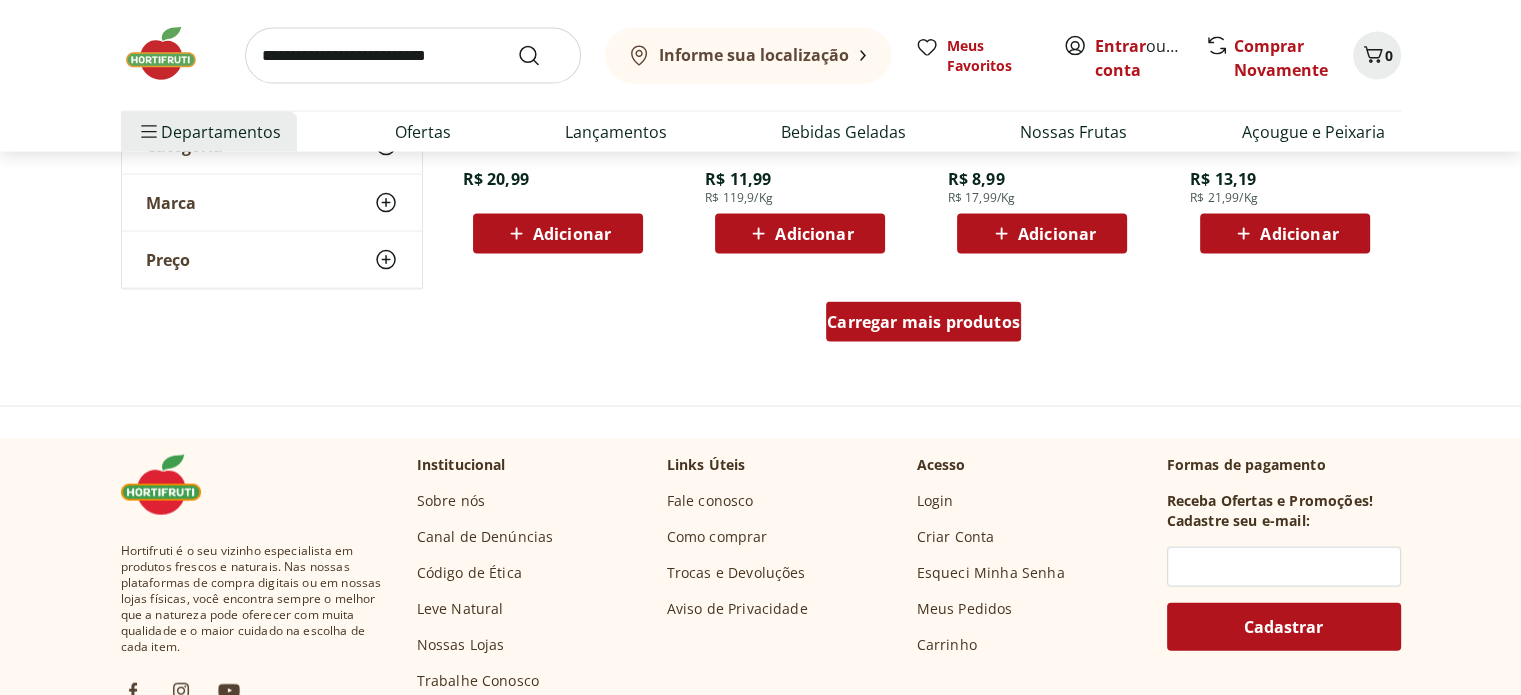 click on "Carregar mais produtos" at bounding box center (923, 322) 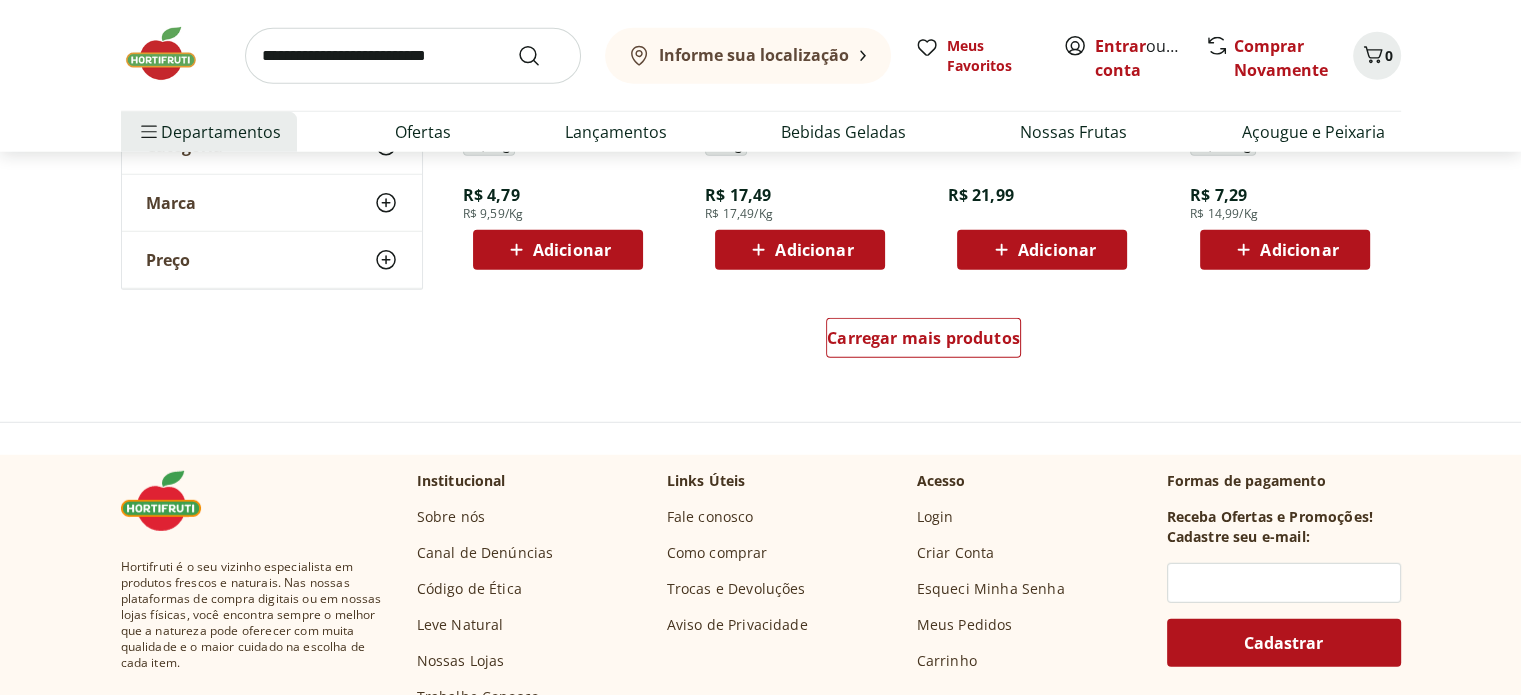 scroll, scrollTop: 13100, scrollLeft: 0, axis: vertical 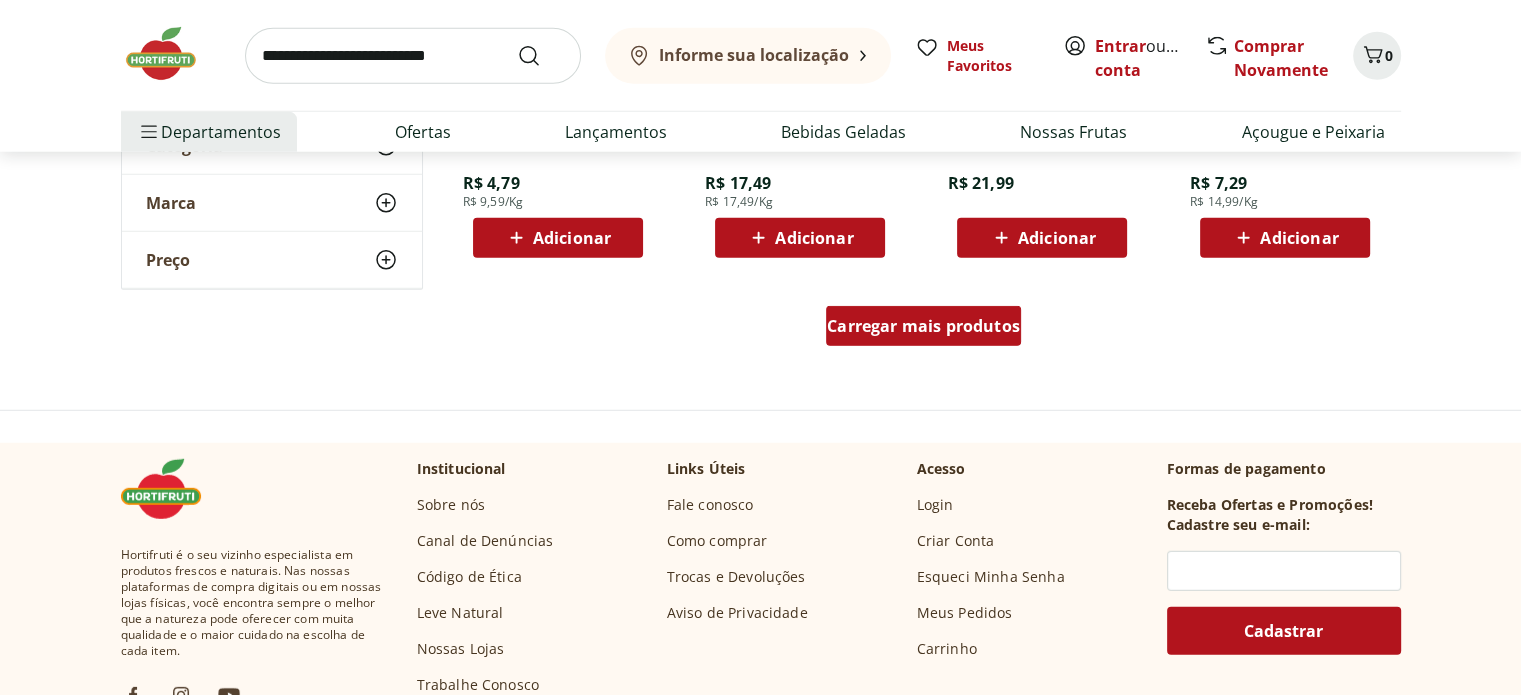 click on "Carregar mais produtos" at bounding box center (923, 326) 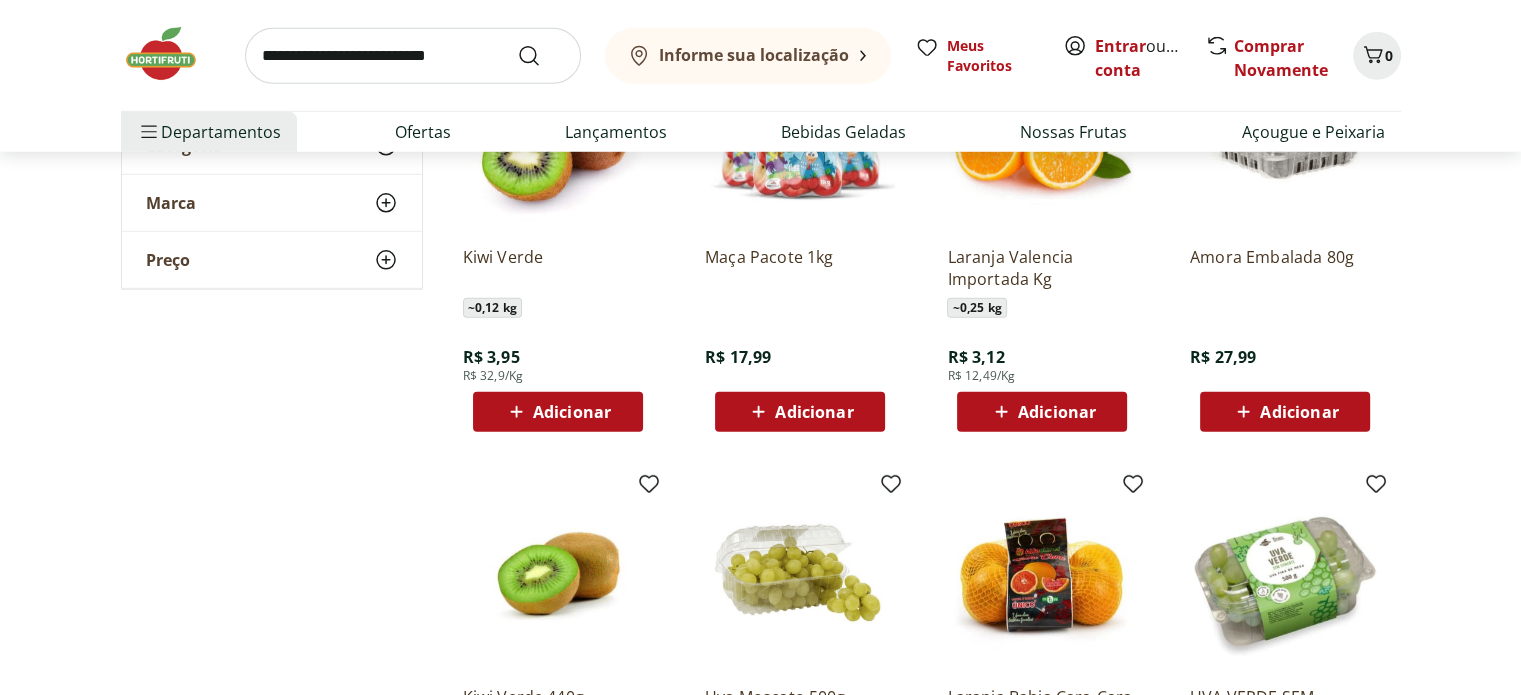 scroll, scrollTop: 13300, scrollLeft: 0, axis: vertical 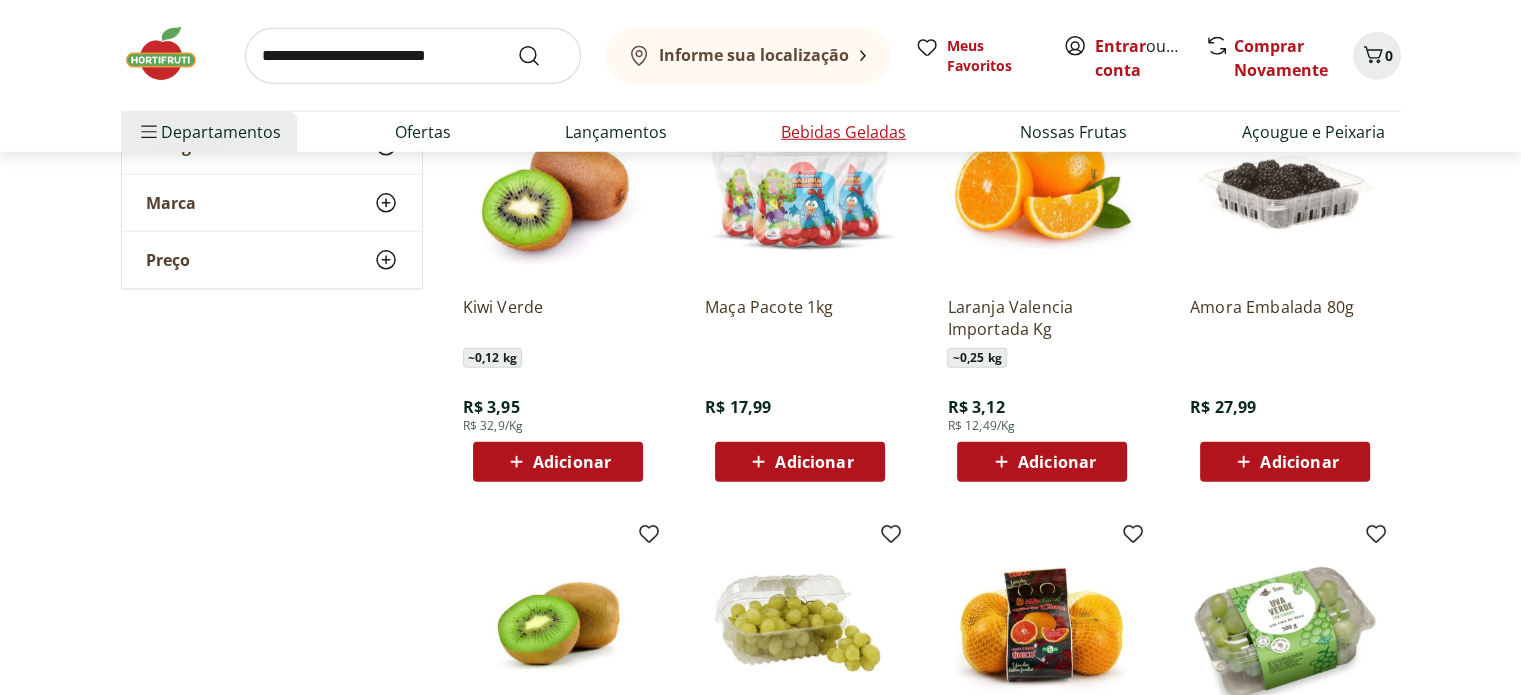 click on "Bebidas Geladas" at bounding box center [843, 132] 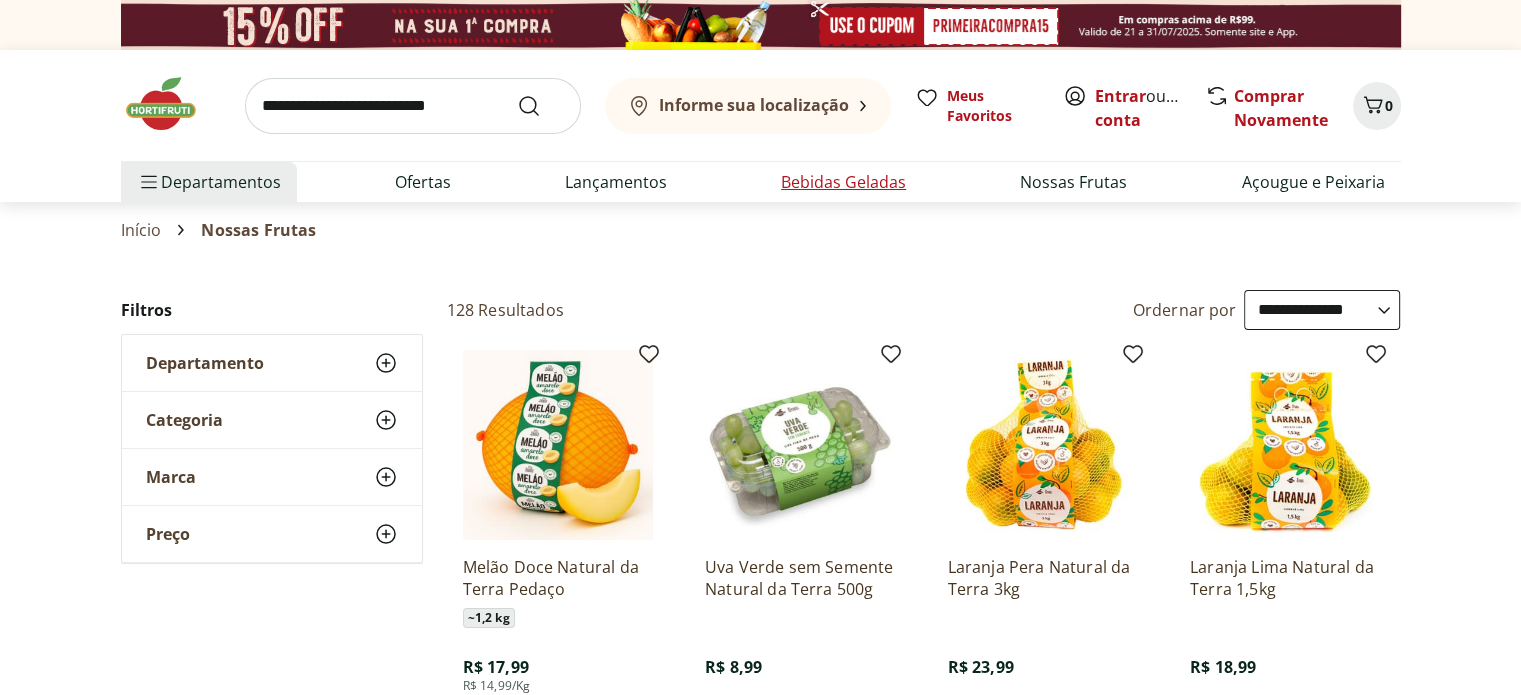 select on "**********" 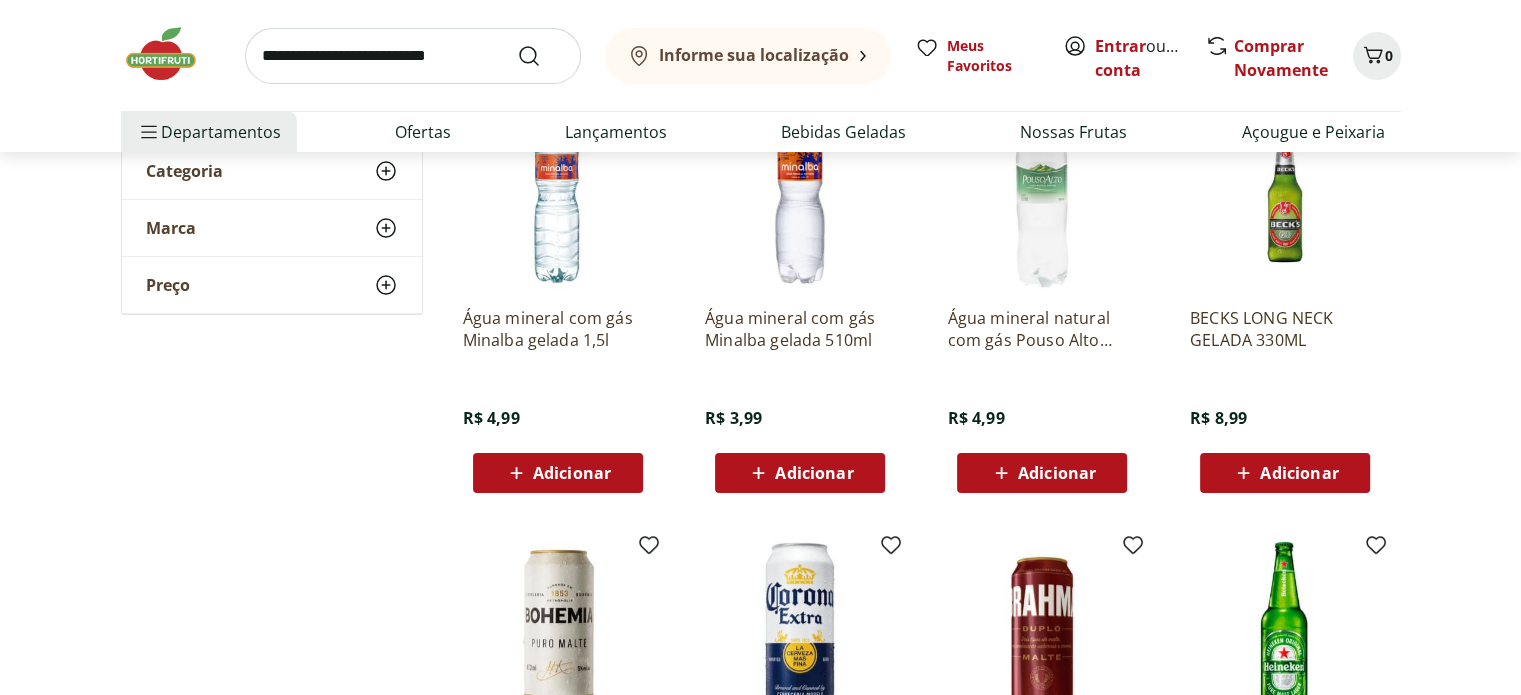 scroll, scrollTop: 300, scrollLeft: 0, axis: vertical 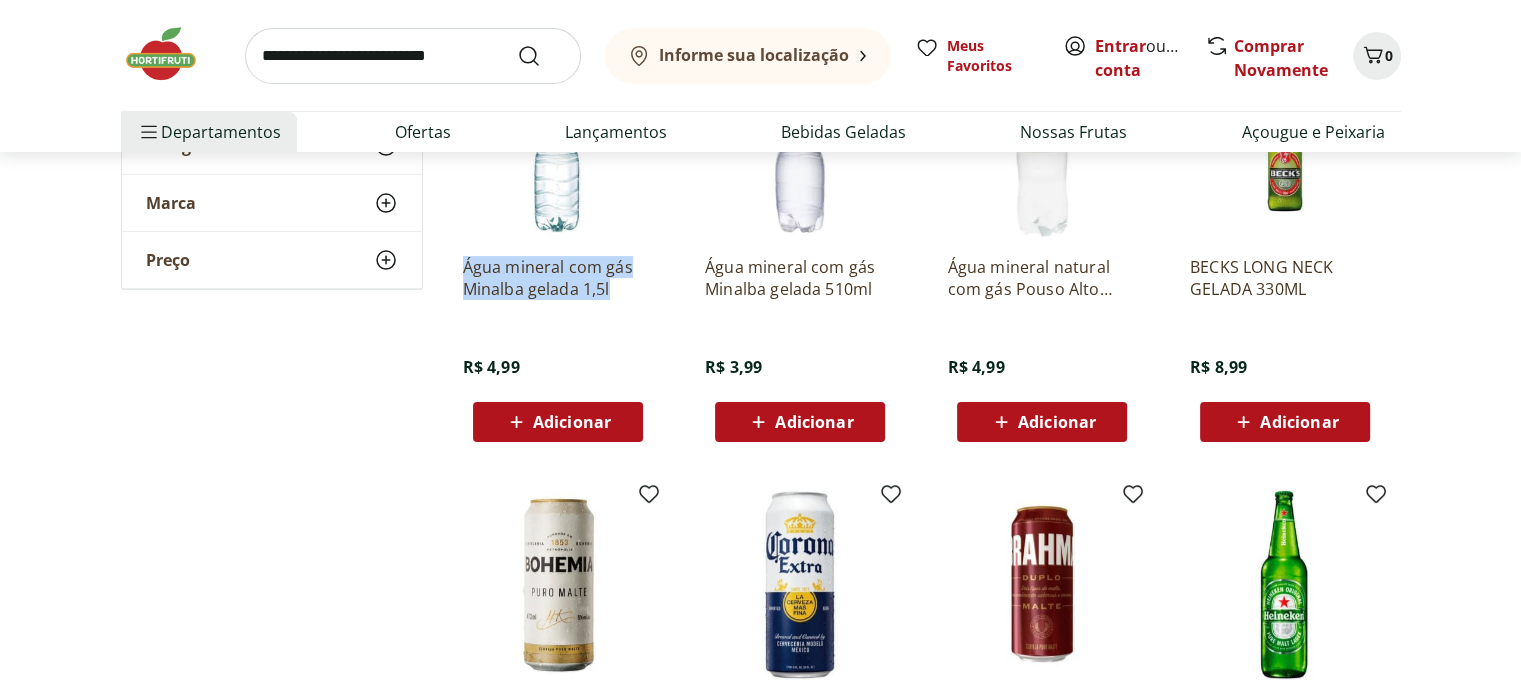 drag, startPoint x: 455, startPoint y: 256, endPoint x: 625, endPoint y: 295, distance: 174.41617 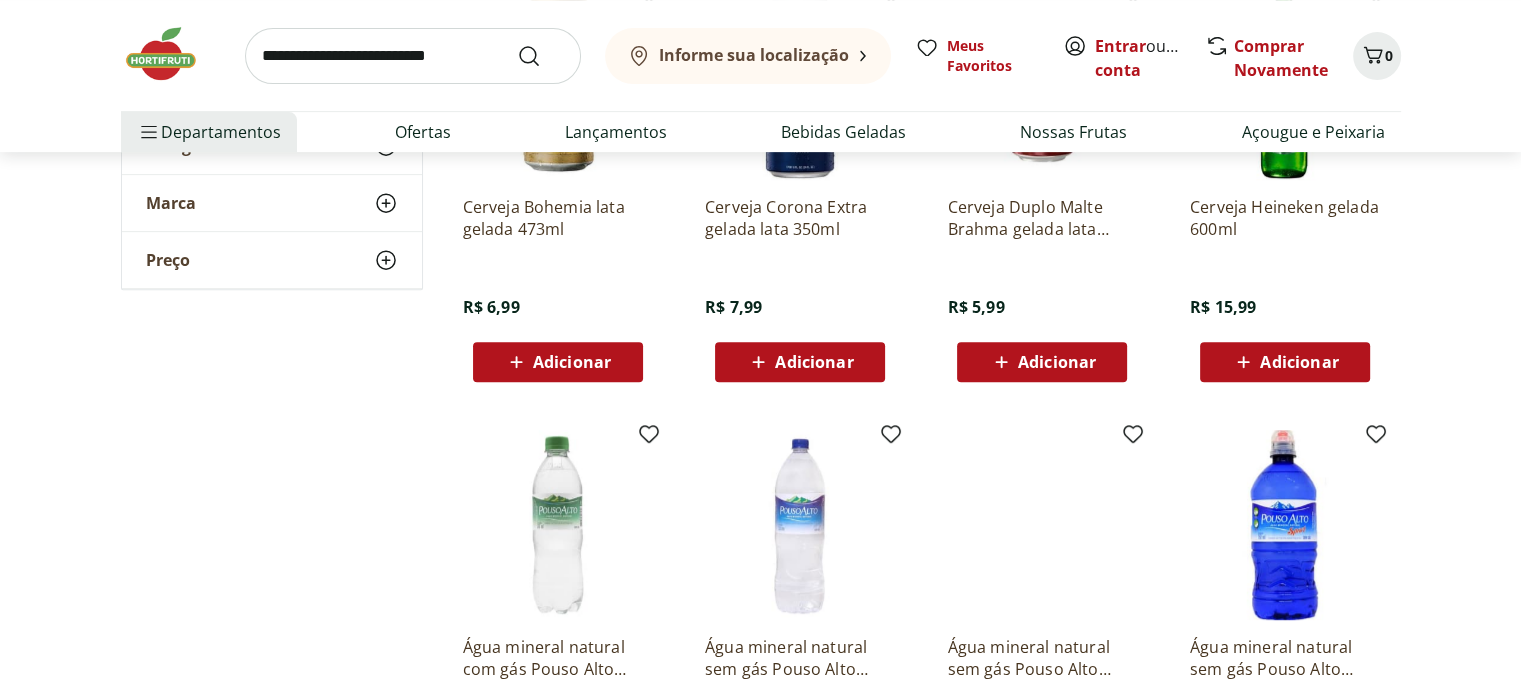 scroll, scrollTop: 800, scrollLeft: 0, axis: vertical 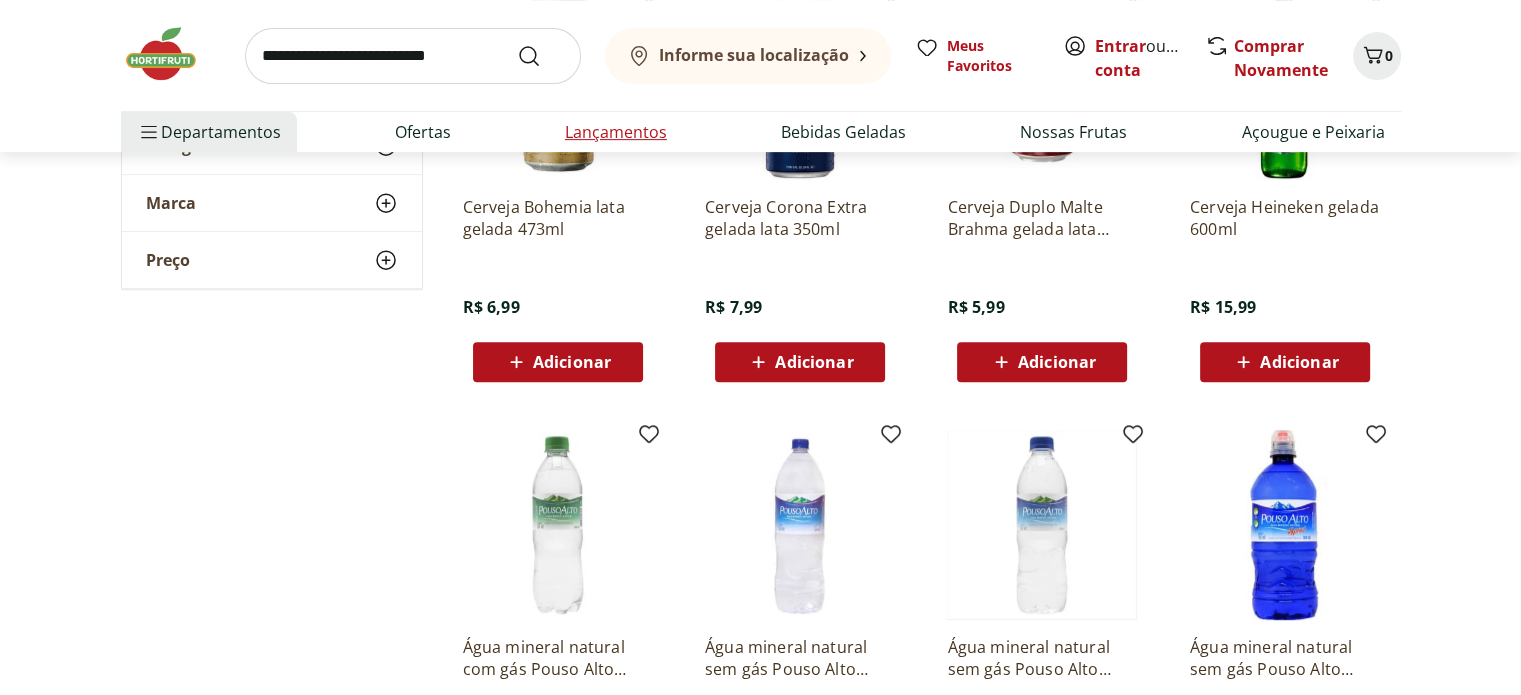 click on "Lançamentos" at bounding box center (616, 132) 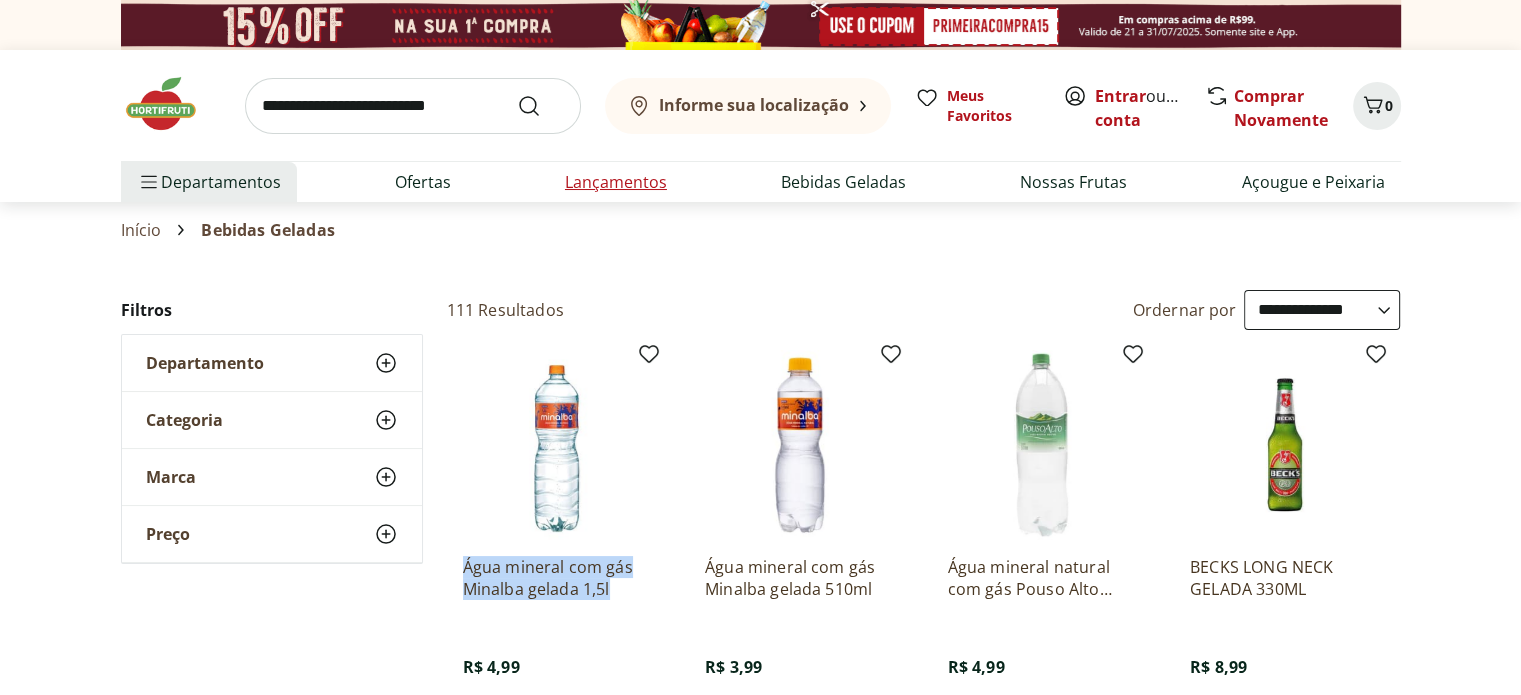 select on "**********" 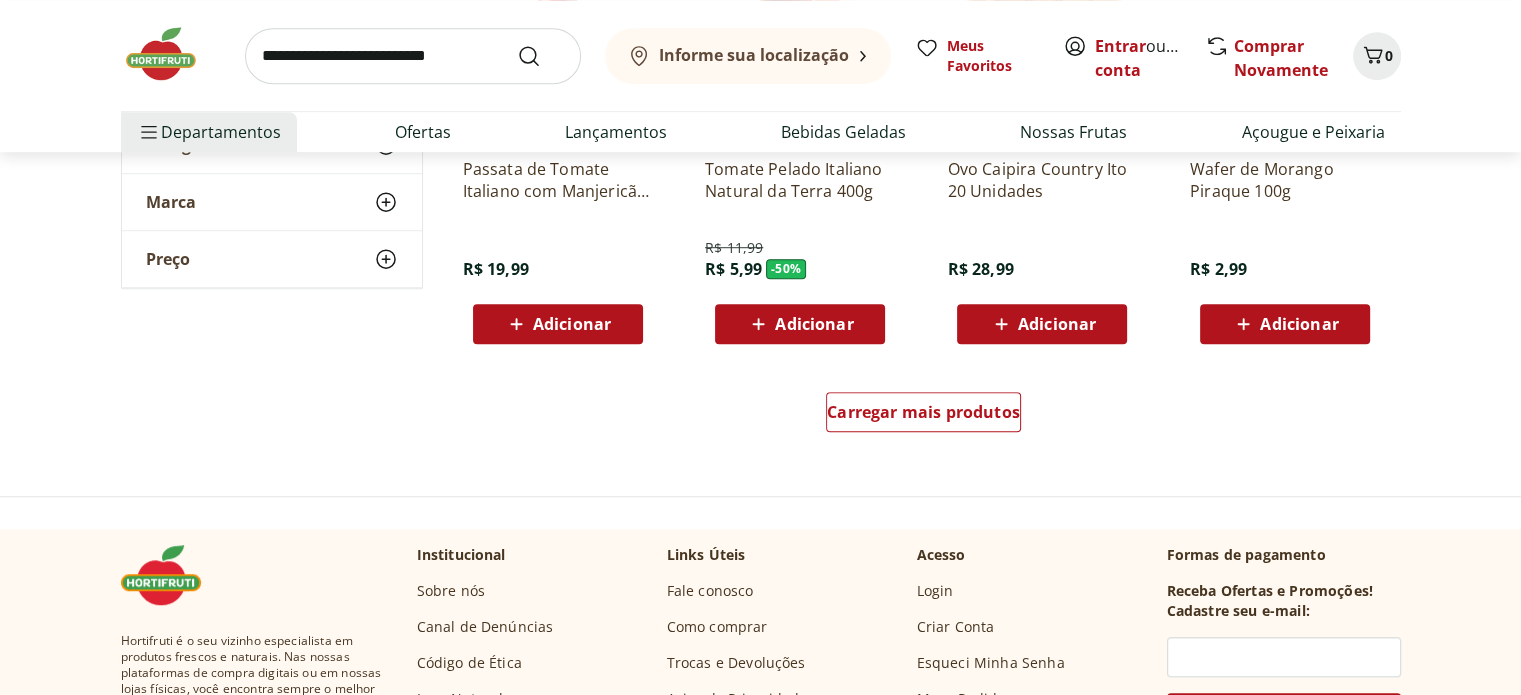 scroll, scrollTop: 1300, scrollLeft: 0, axis: vertical 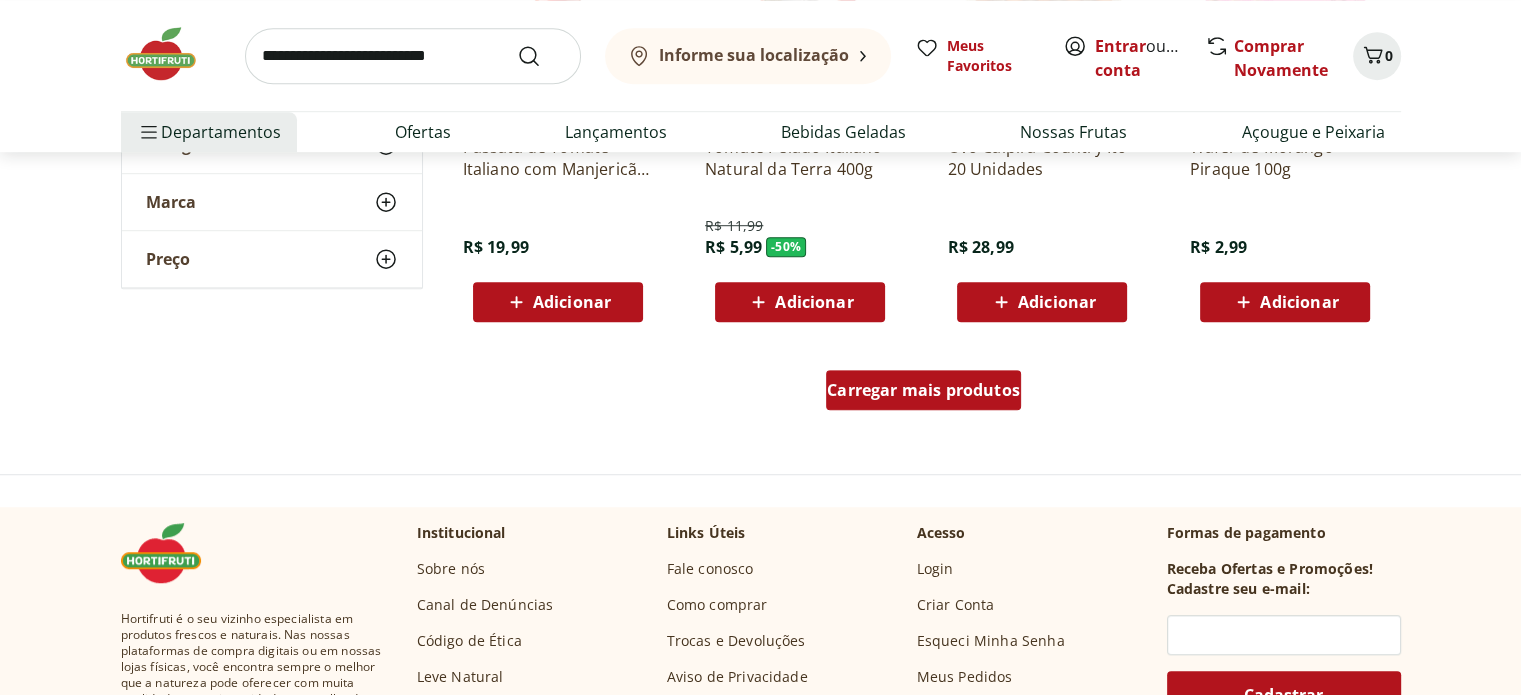 click on "Carregar mais produtos" at bounding box center (923, 390) 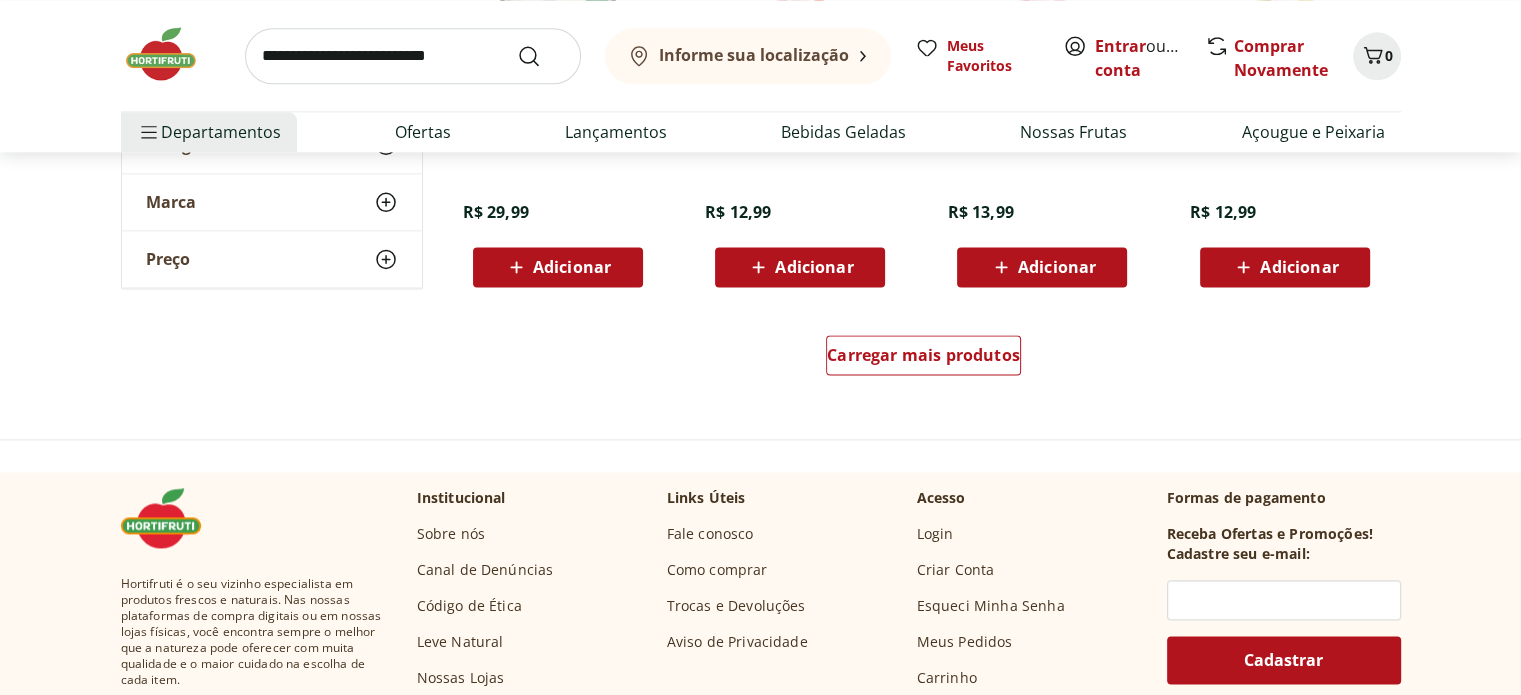 scroll, scrollTop: 2700, scrollLeft: 0, axis: vertical 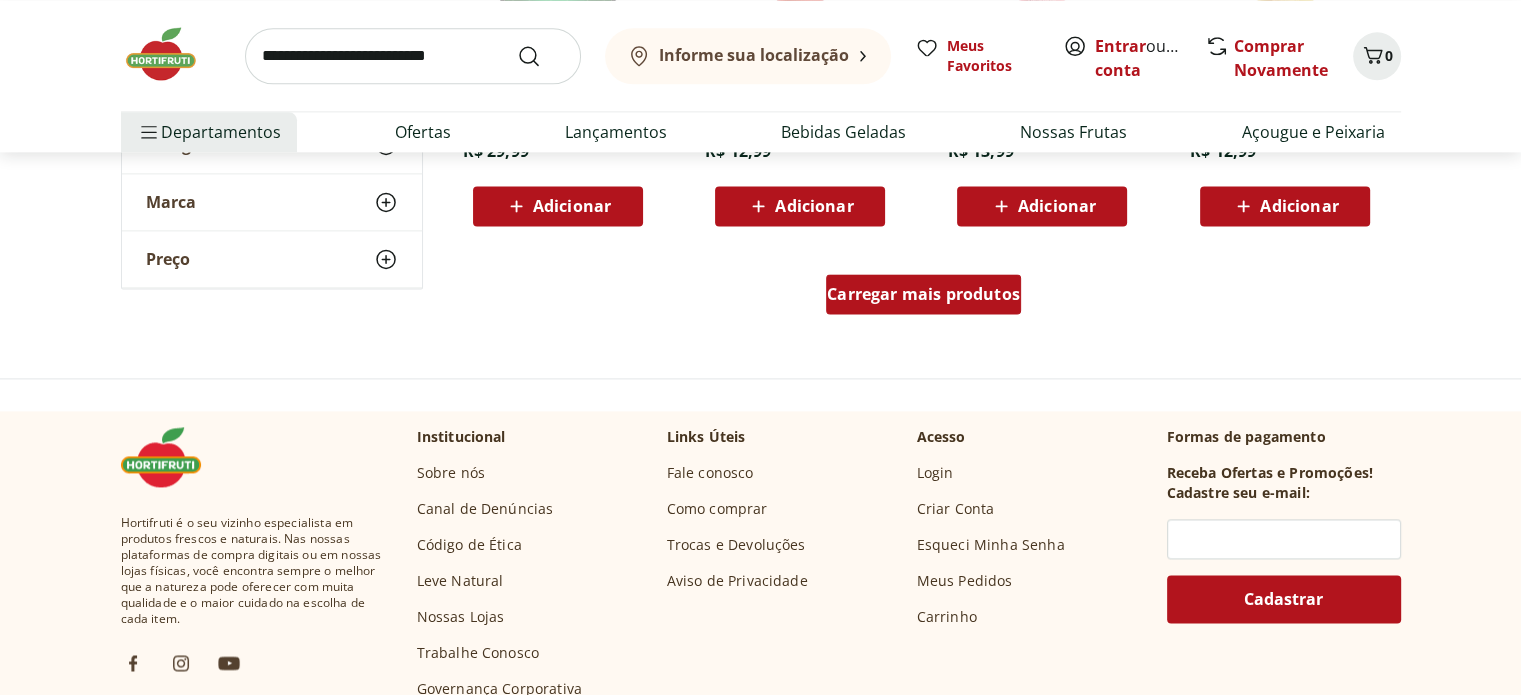 click on "Carregar mais produtos" at bounding box center [923, 294] 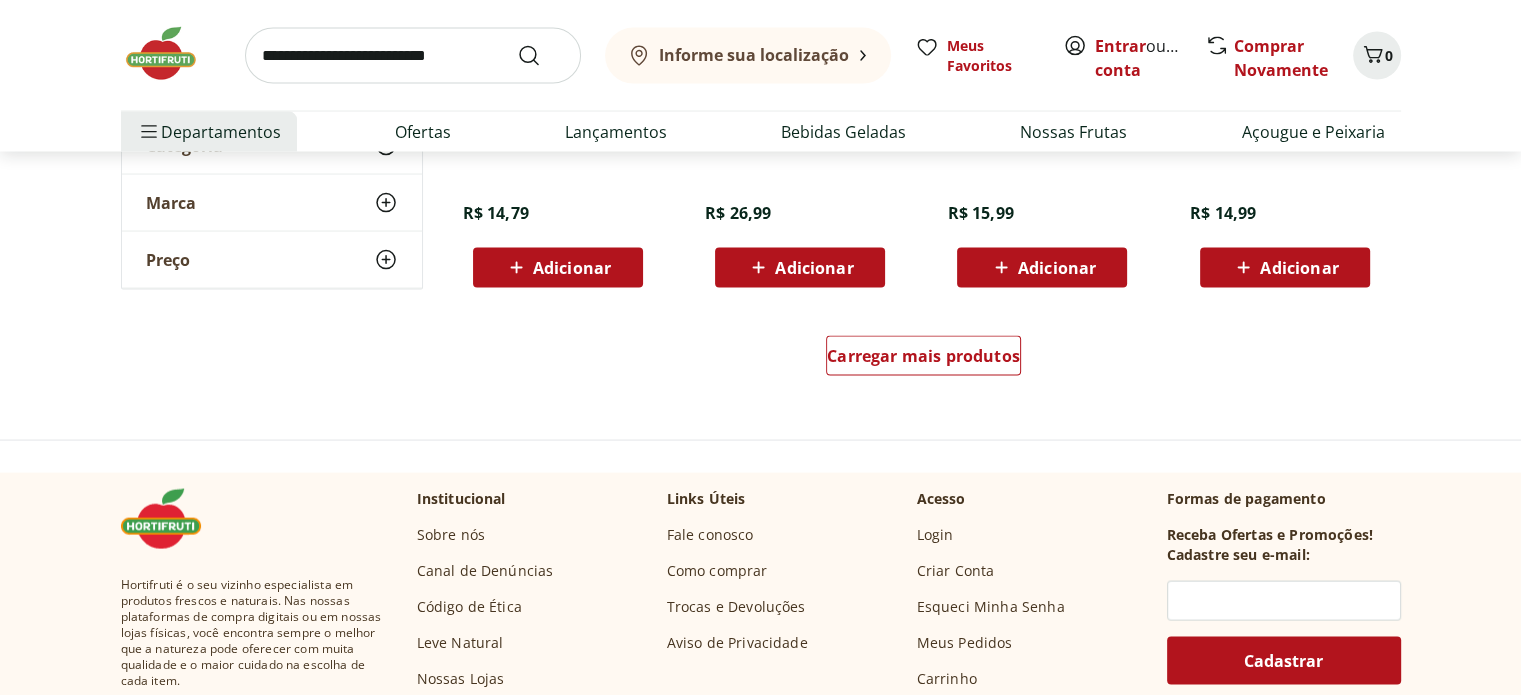 scroll, scrollTop: 4100, scrollLeft: 0, axis: vertical 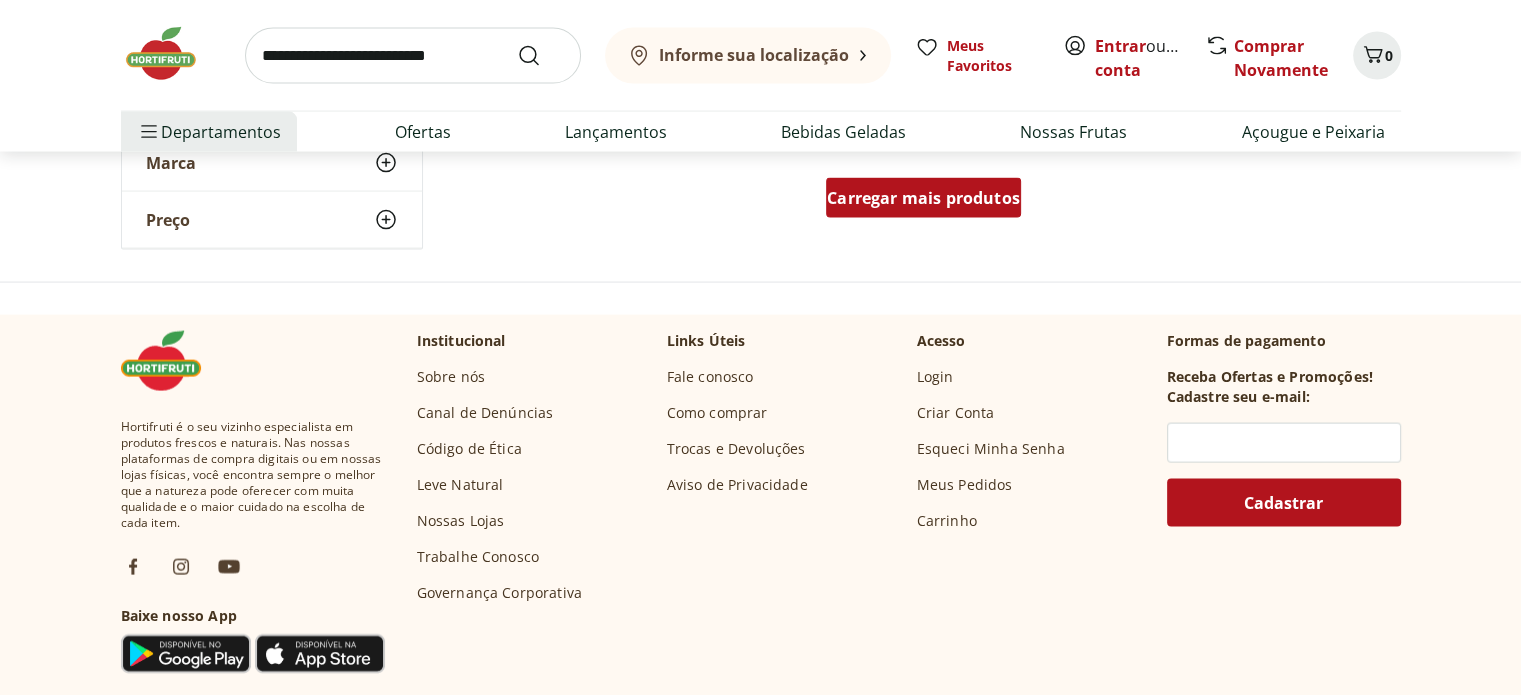 click on "Carregar mais produtos" at bounding box center [923, 198] 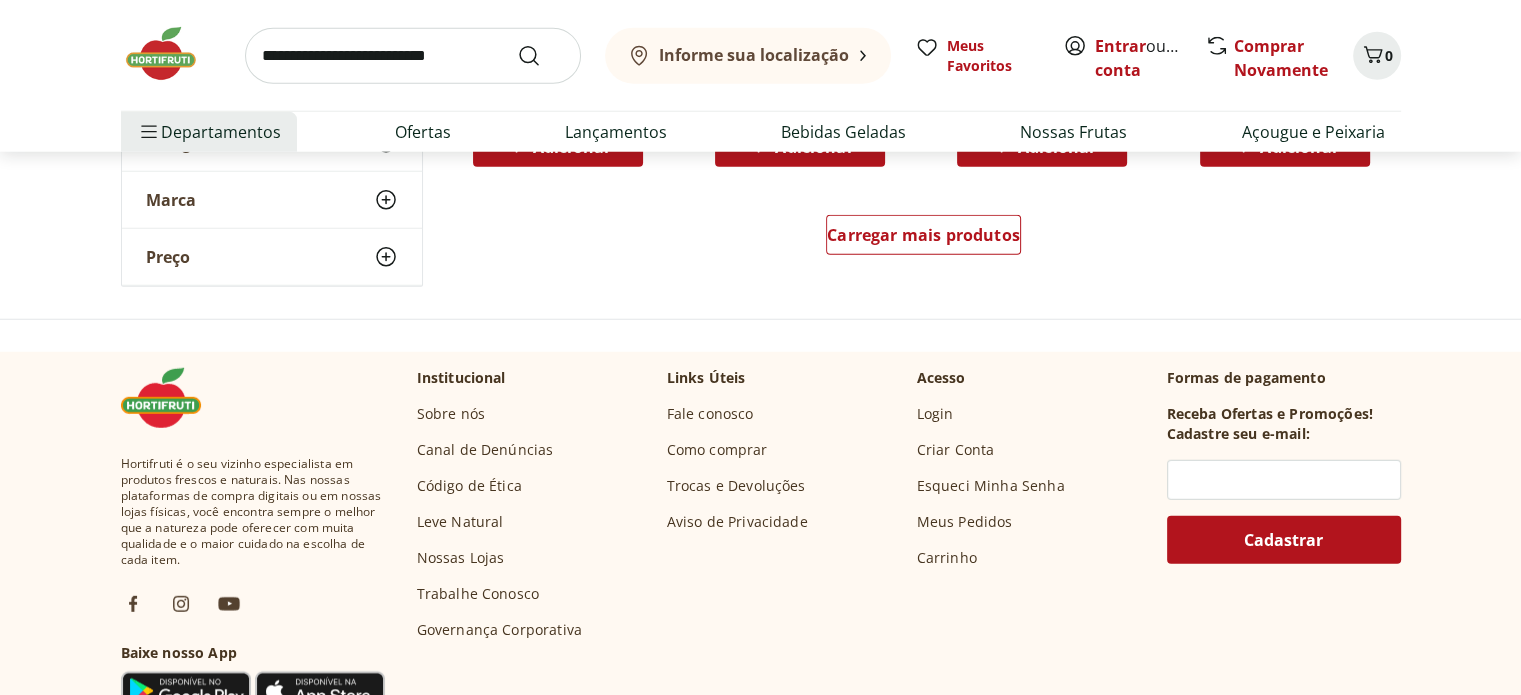 scroll, scrollTop: 5400, scrollLeft: 0, axis: vertical 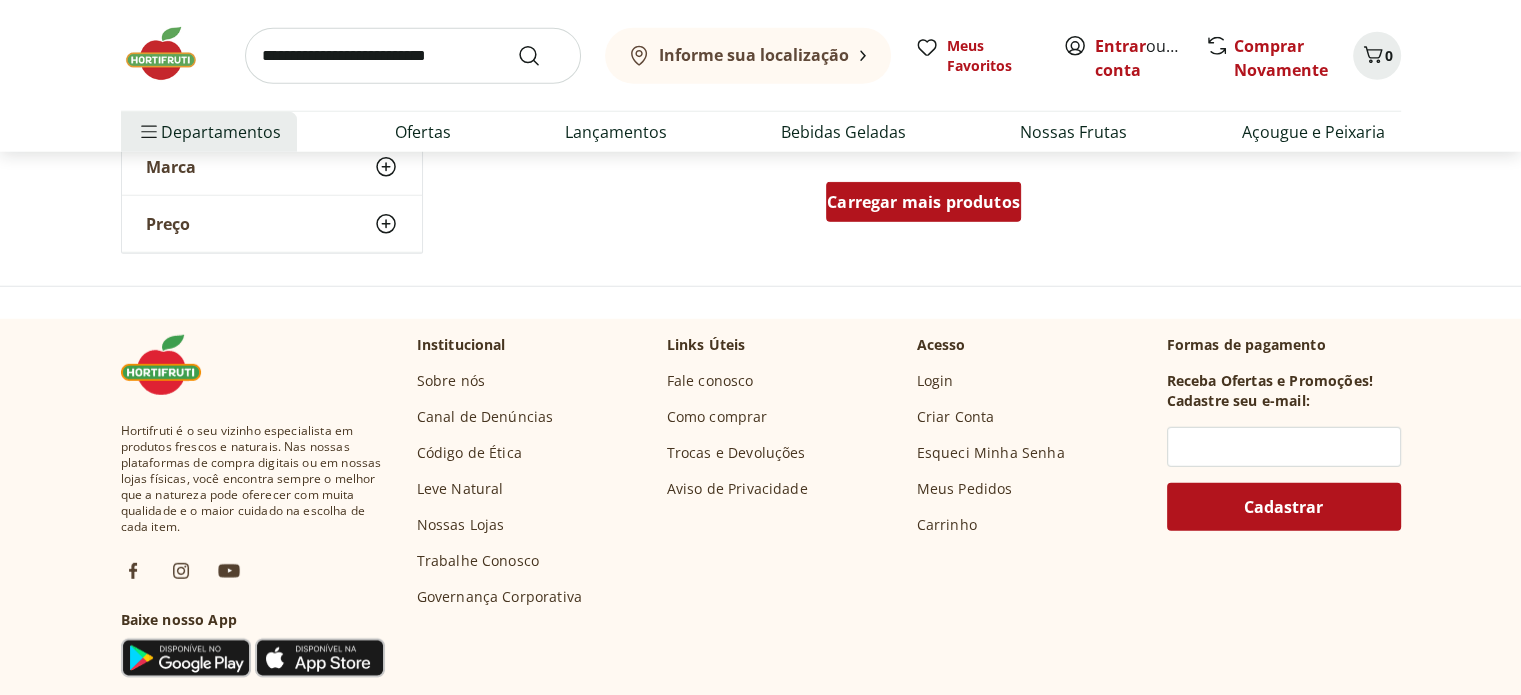 click on "Carregar mais produtos" at bounding box center [923, 202] 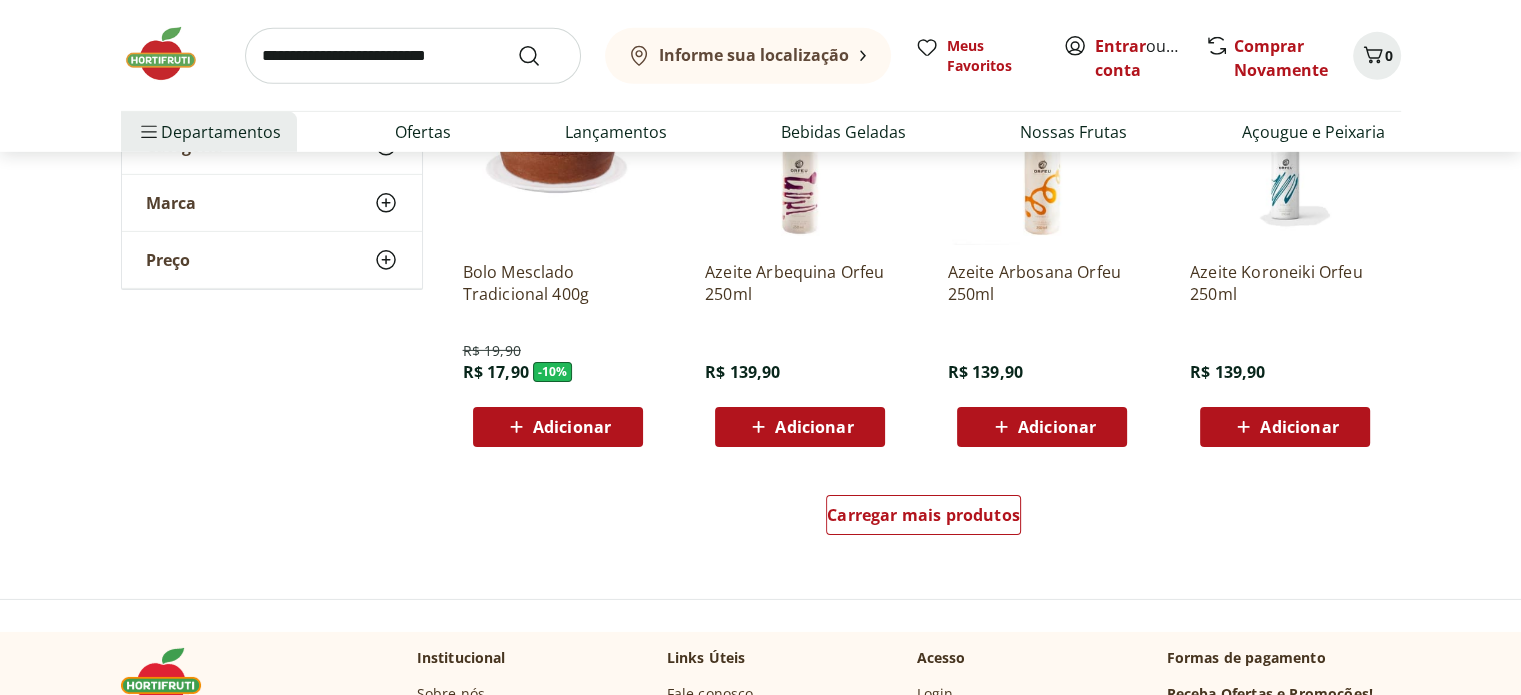 scroll, scrollTop: 6400, scrollLeft: 0, axis: vertical 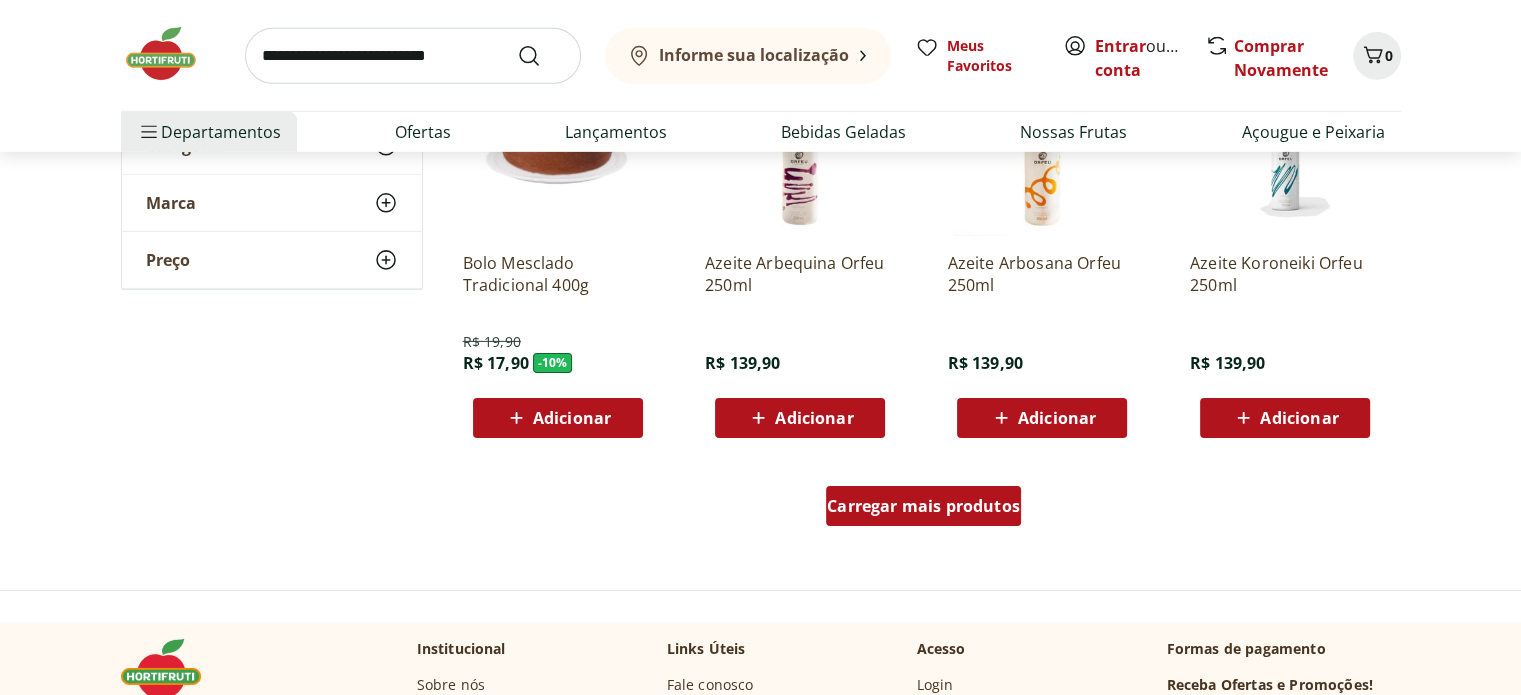 click on "Carregar mais produtos" at bounding box center (923, 506) 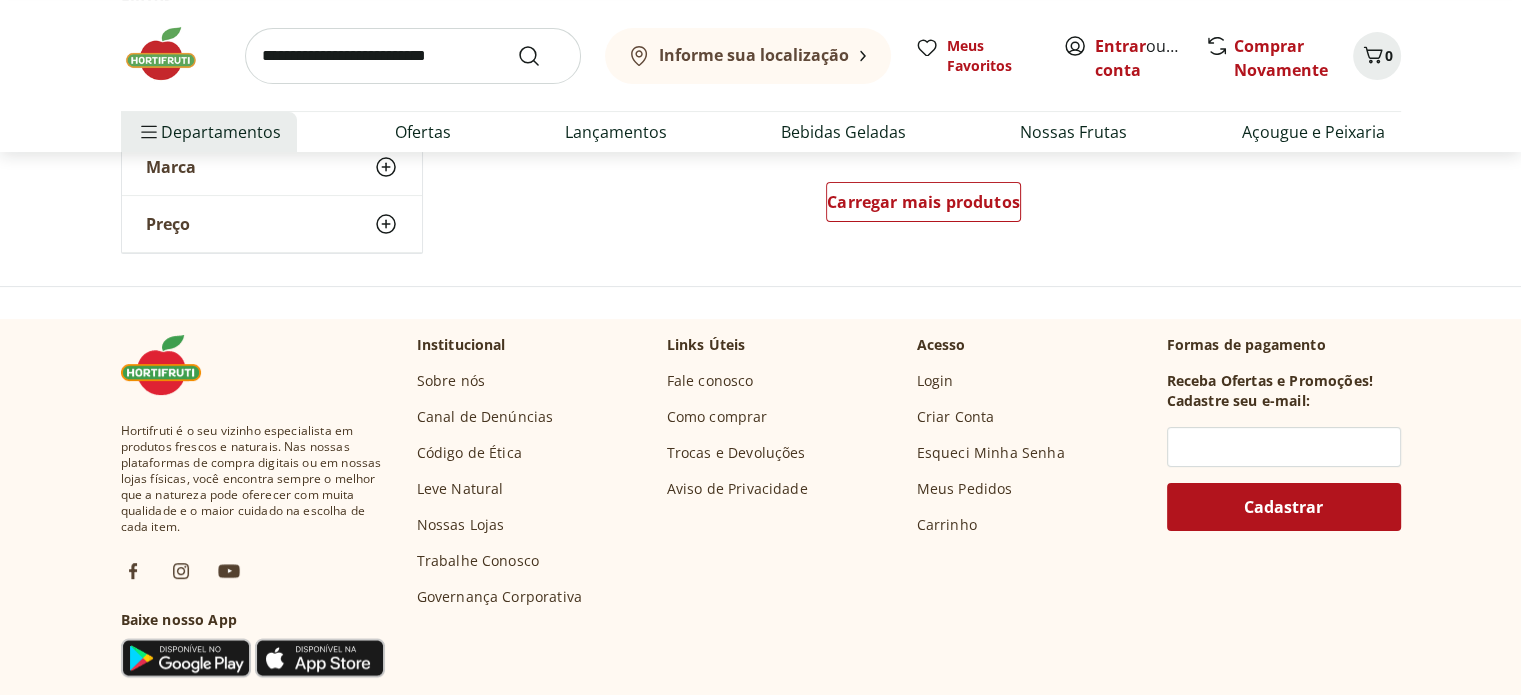 scroll, scrollTop: 7900, scrollLeft: 0, axis: vertical 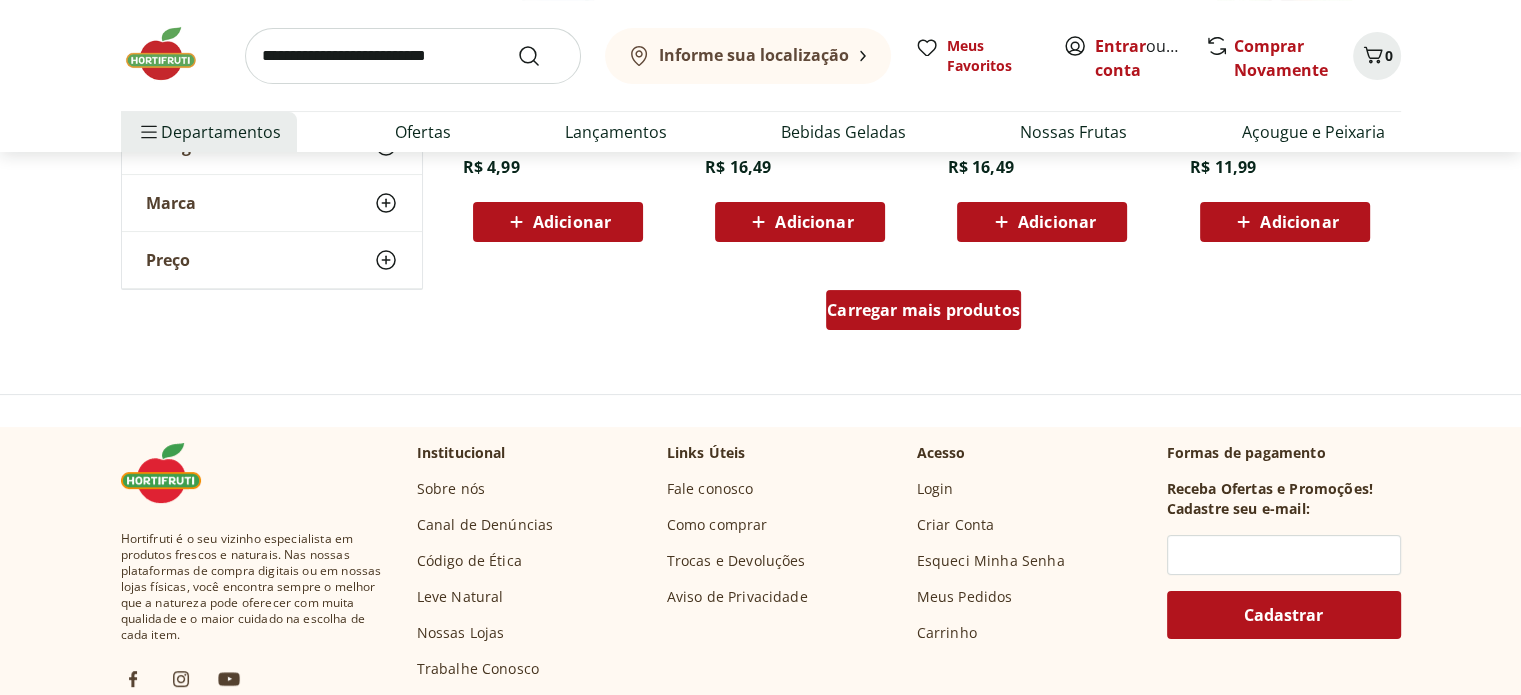 click on "Carregar mais produtos" at bounding box center [923, 310] 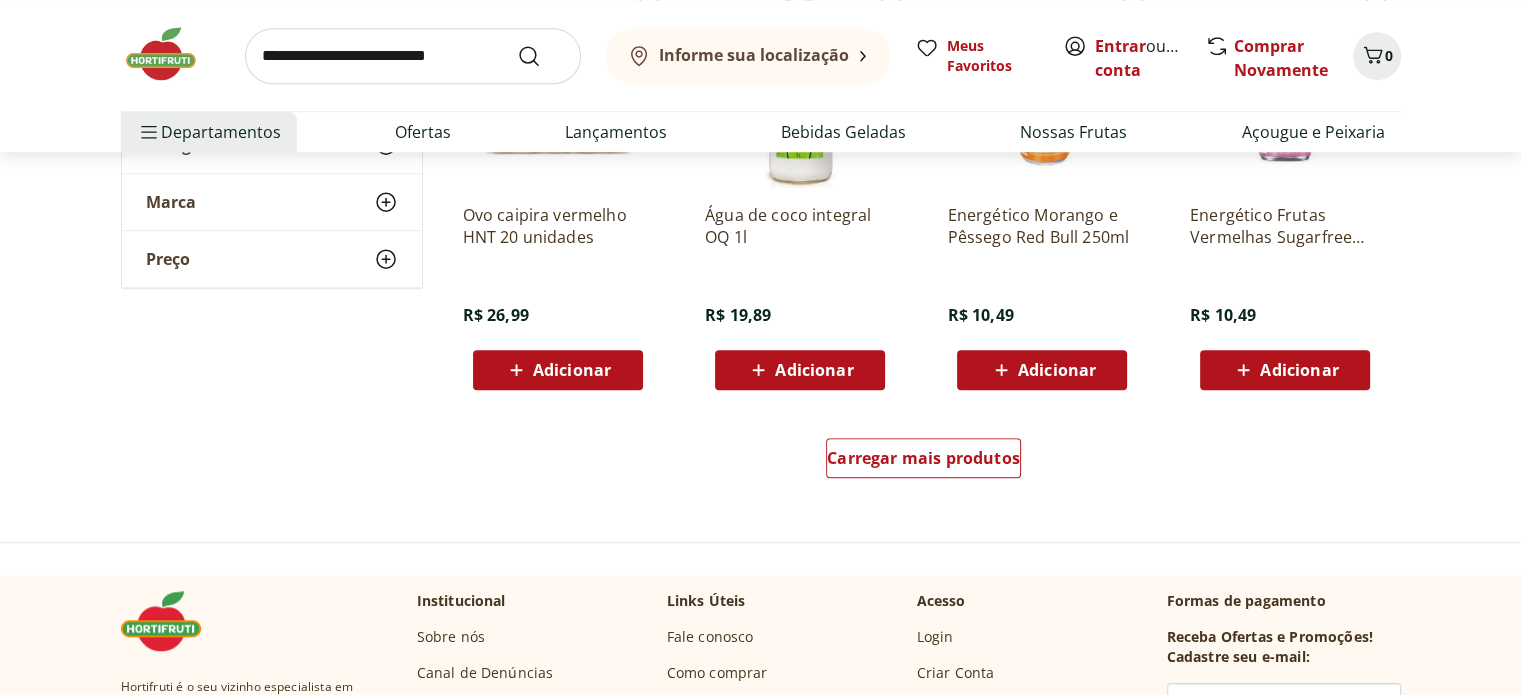 scroll, scrollTop: 9100, scrollLeft: 0, axis: vertical 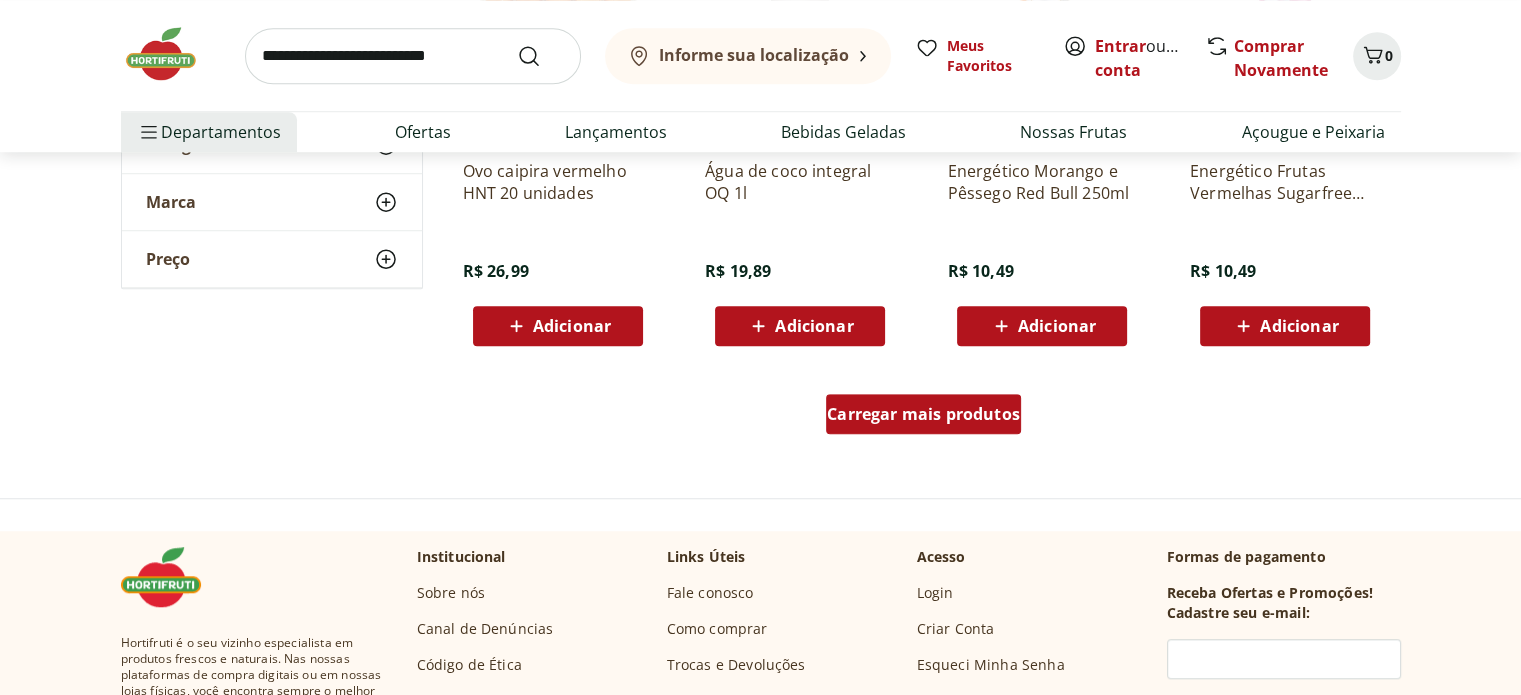 click on "Carregar mais produtos" at bounding box center (923, 414) 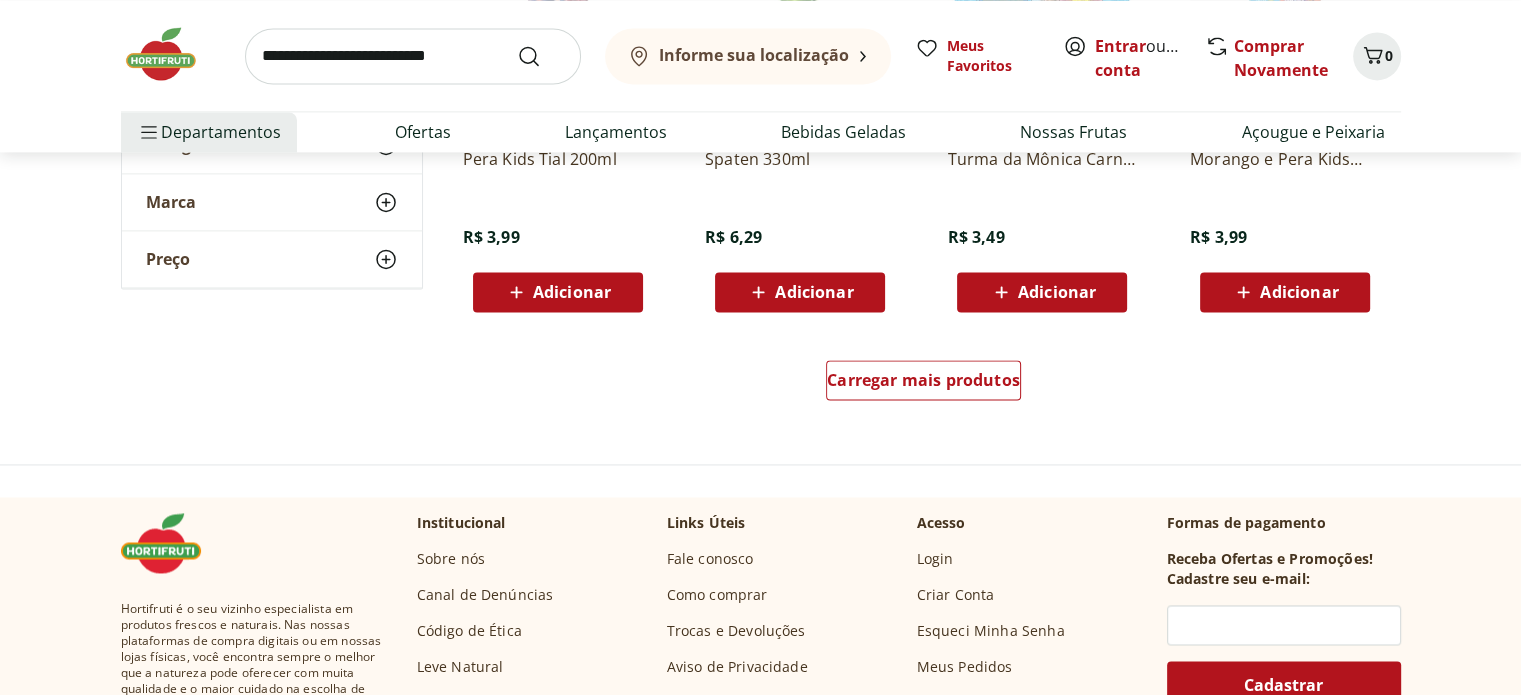 scroll, scrollTop: 10500, scrollLeft: 0, axis: vertical 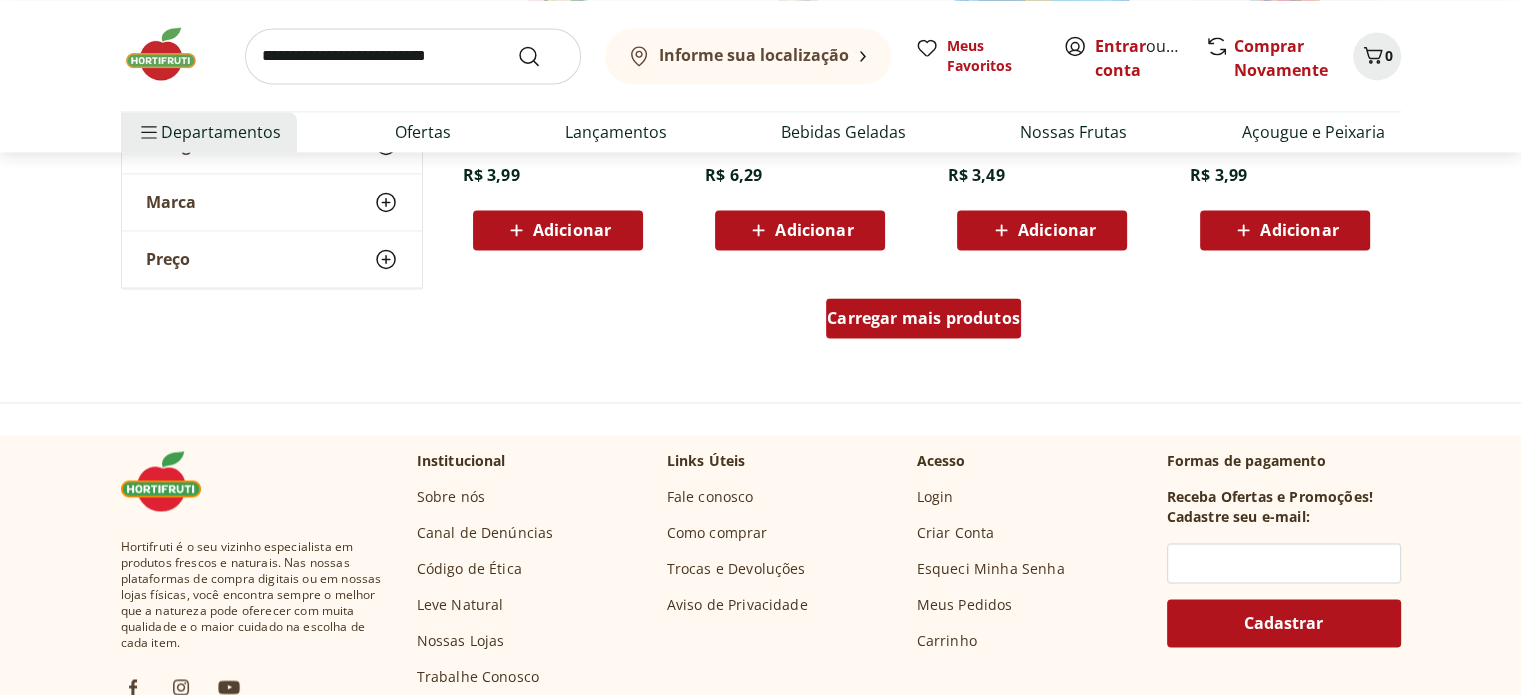 click on "Carregar mais produtos" at bounding box center [923, 318] 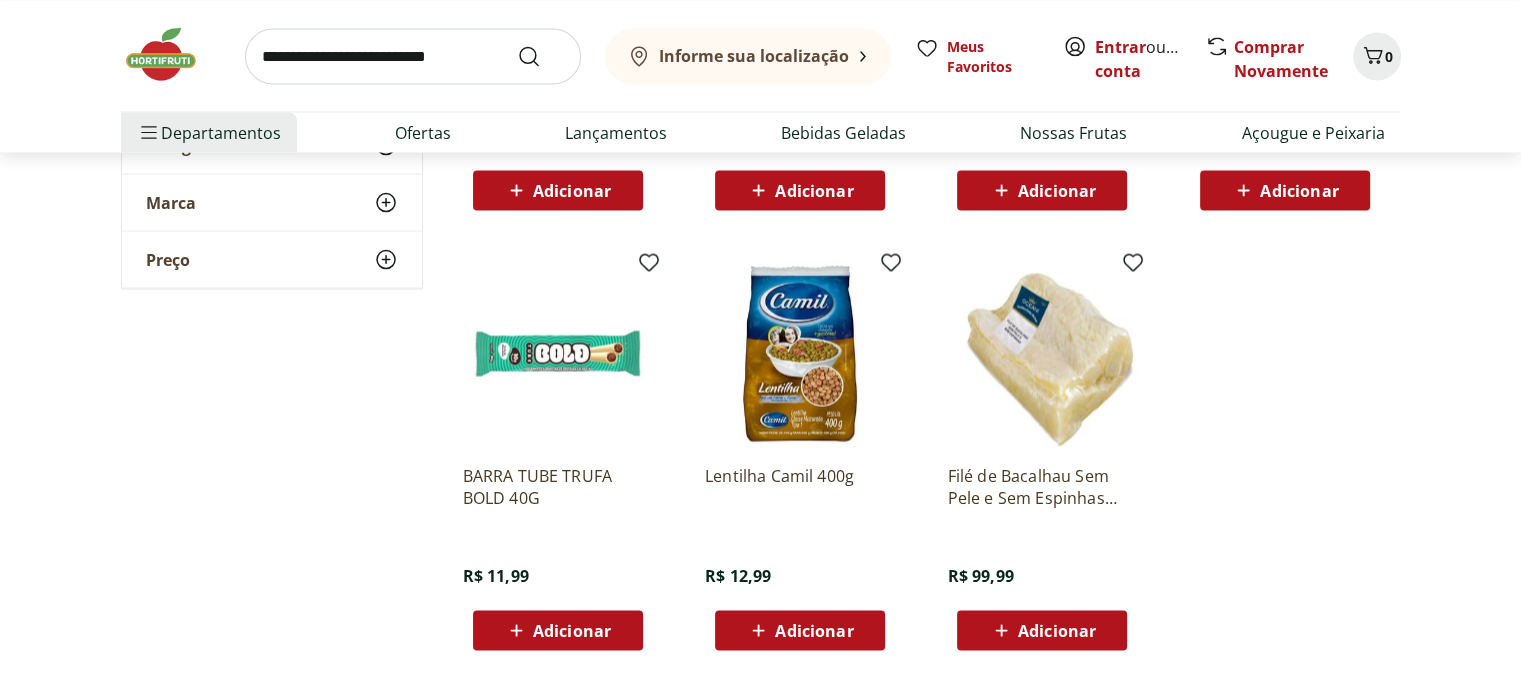scroll, scrollTop: 11400, scrollLeft: 0, axis: vertical 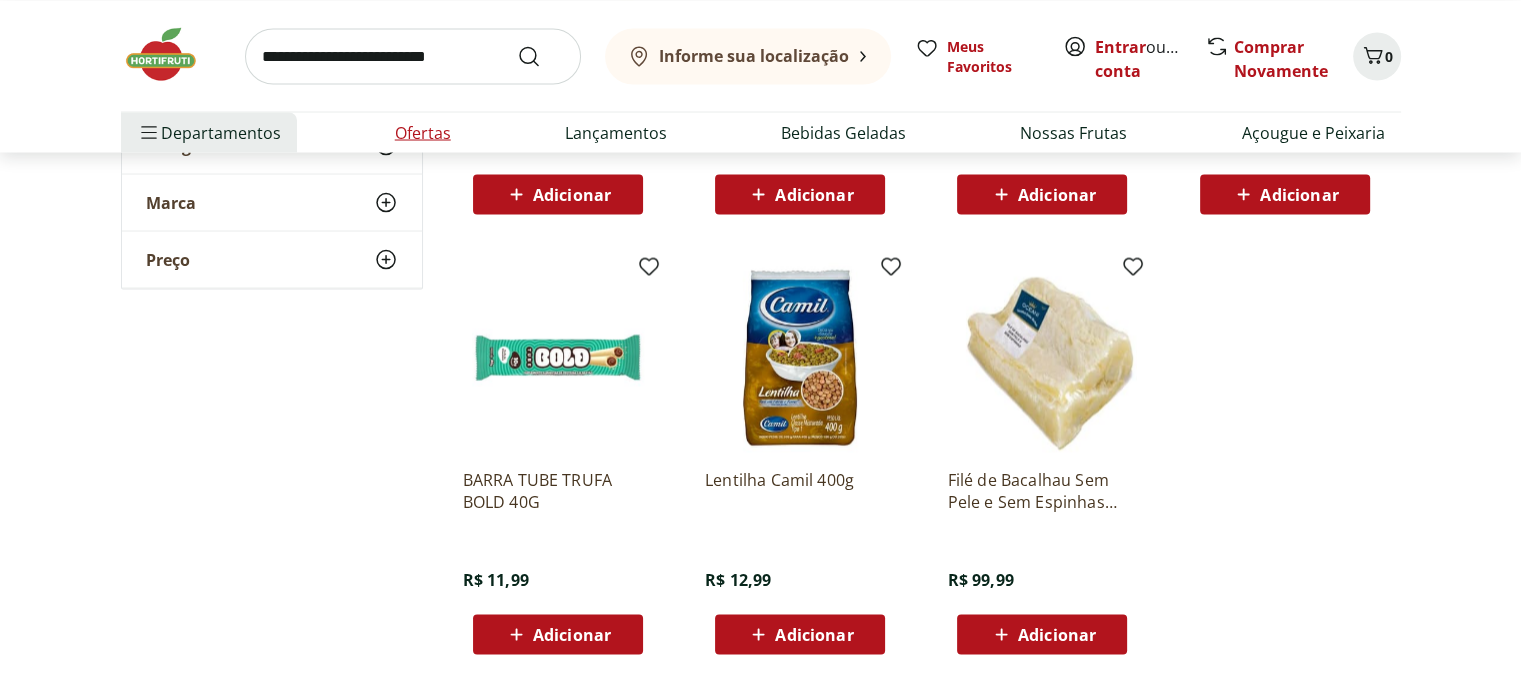 click on "Ofertas" at bounding box center (423, 132) 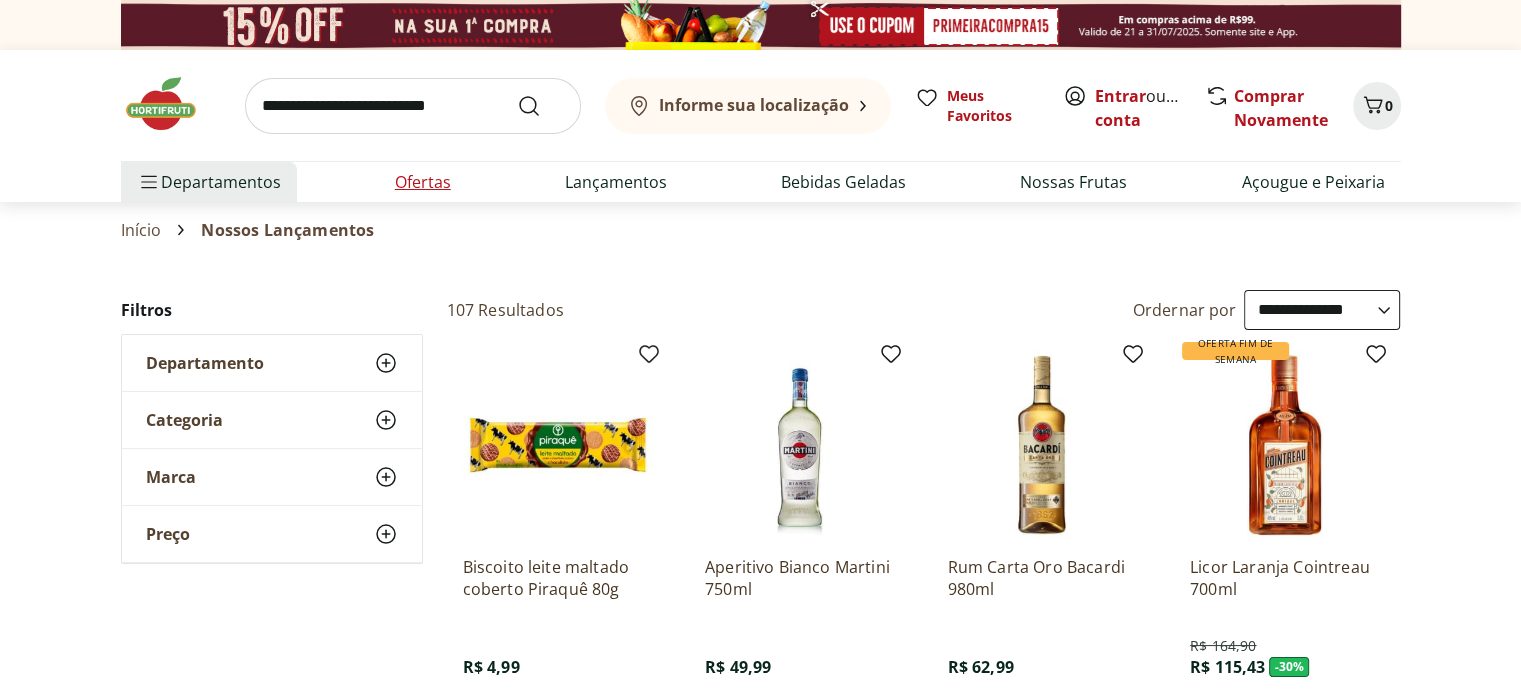 select on "**********" 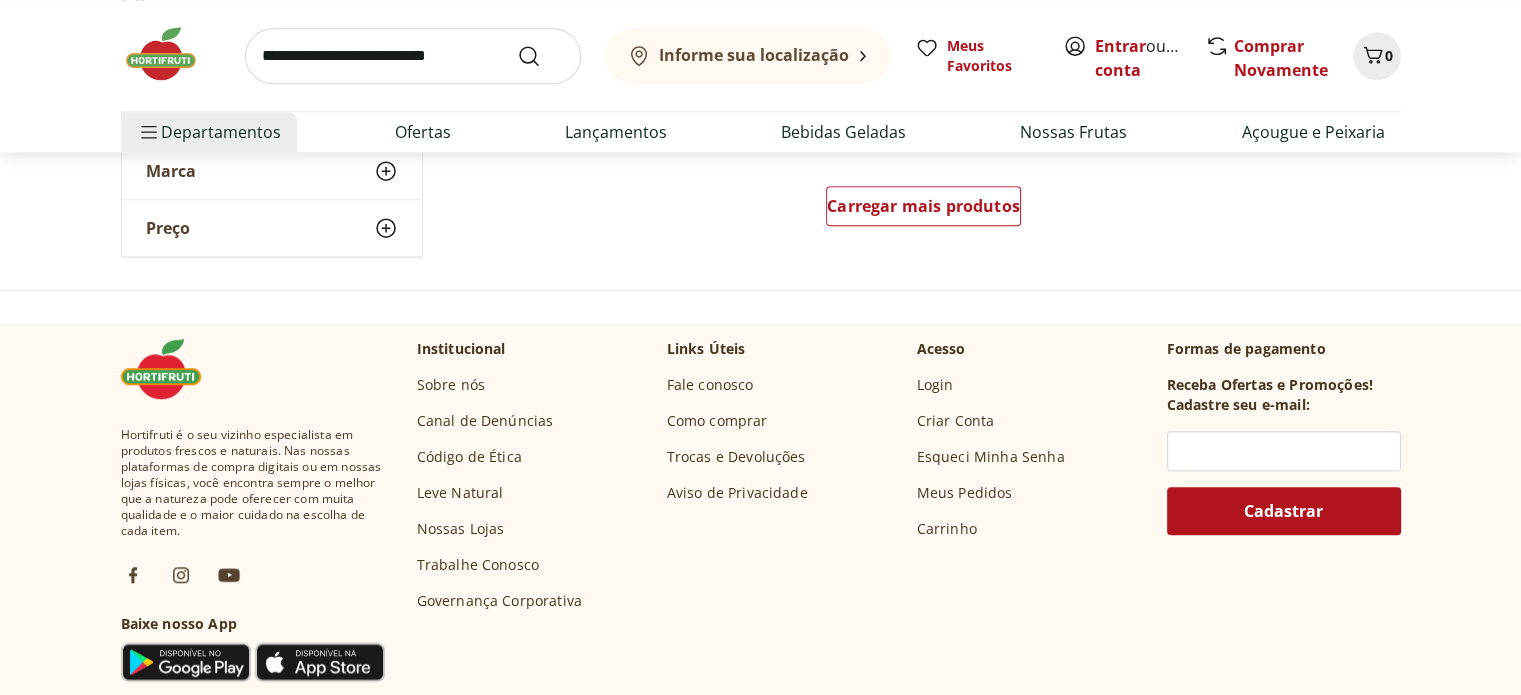 scroll, scrollTop: 1500, scrollLeft: 0, axis: vertical 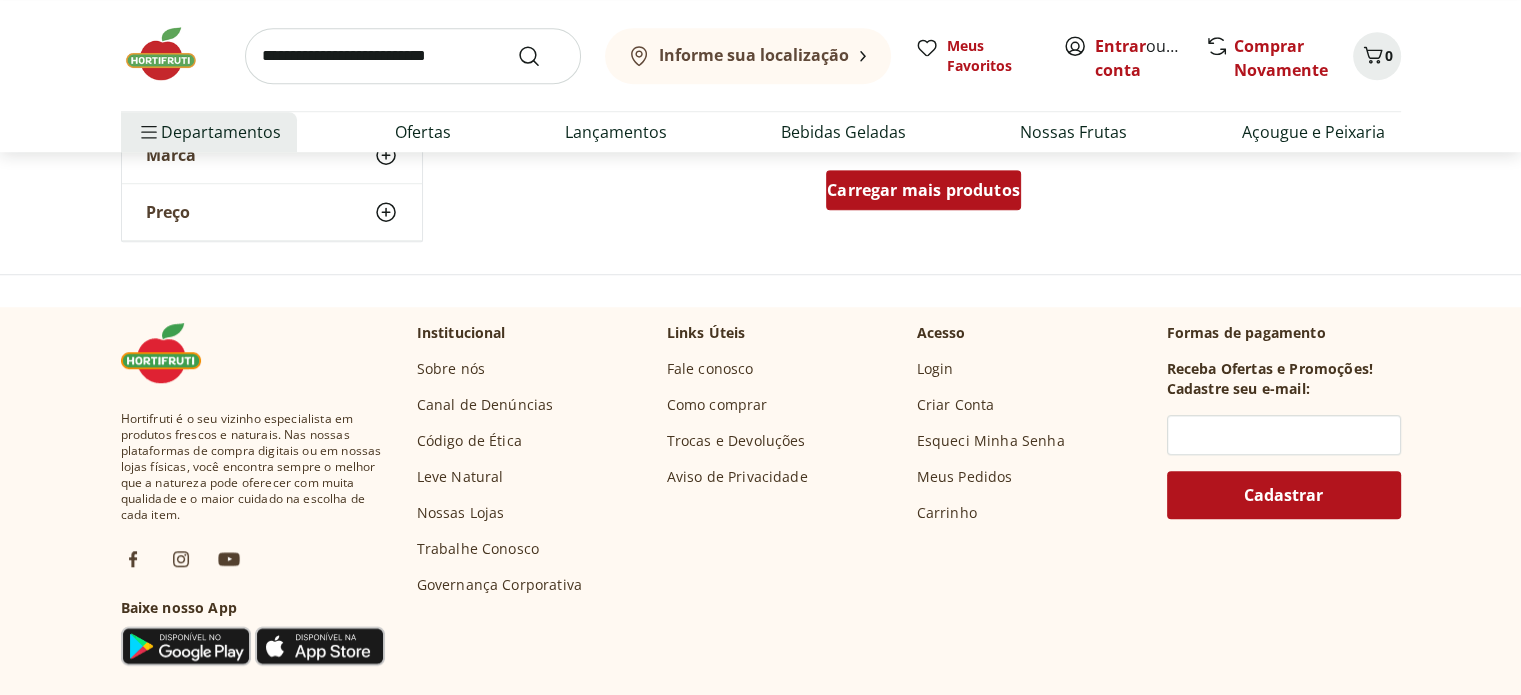 click on "Carregar mais produtos" at bounding box center [923, 190] 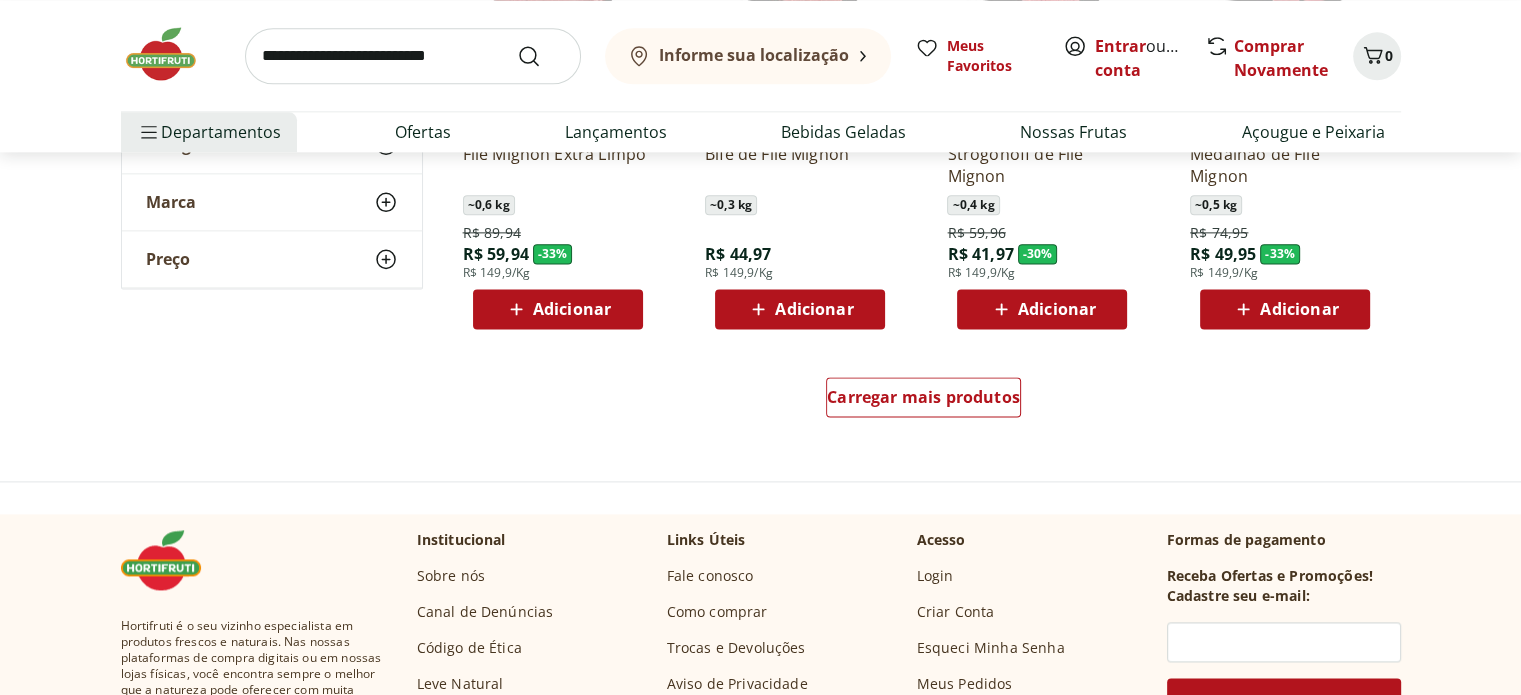 scroll, scrollTop: 2600, scrollLeft: 0, axis: vertical 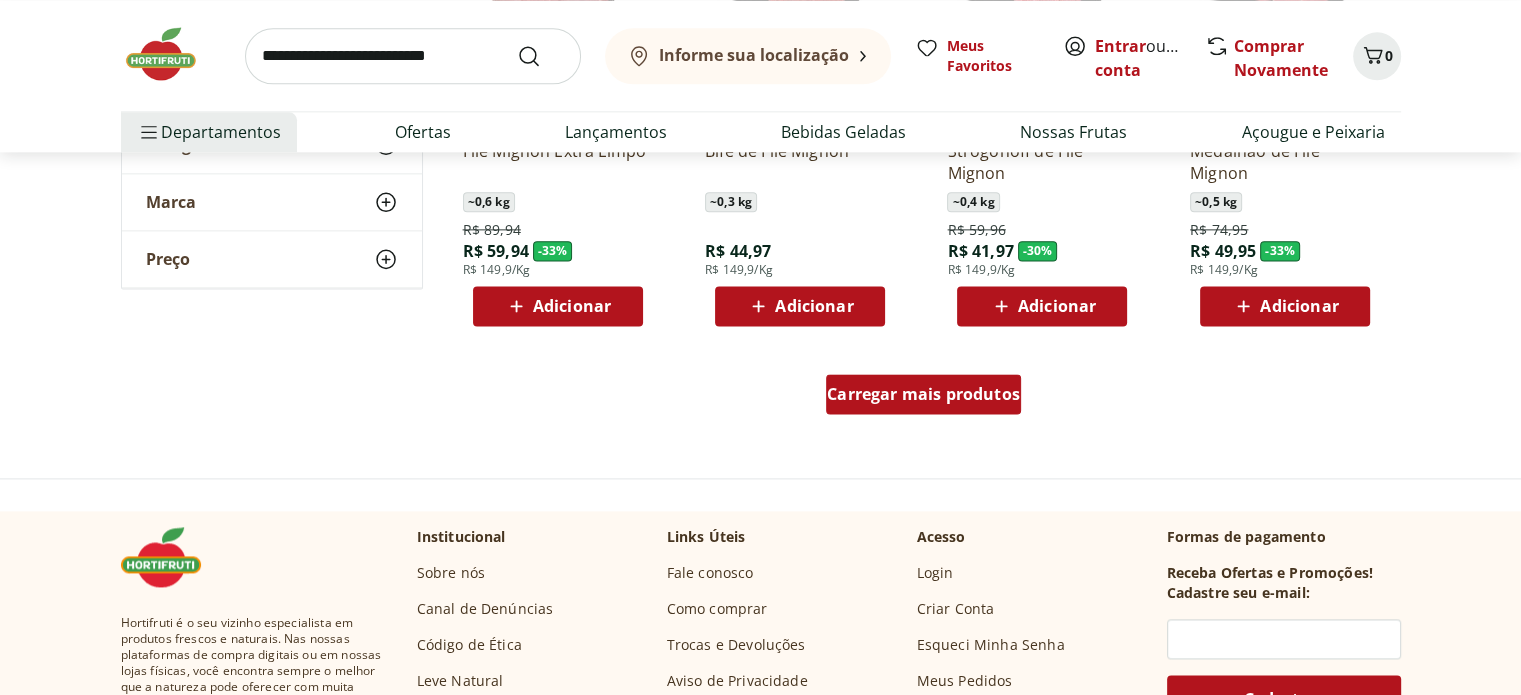 click on "Carregar mais produtos" at bounding box center [923, 394] 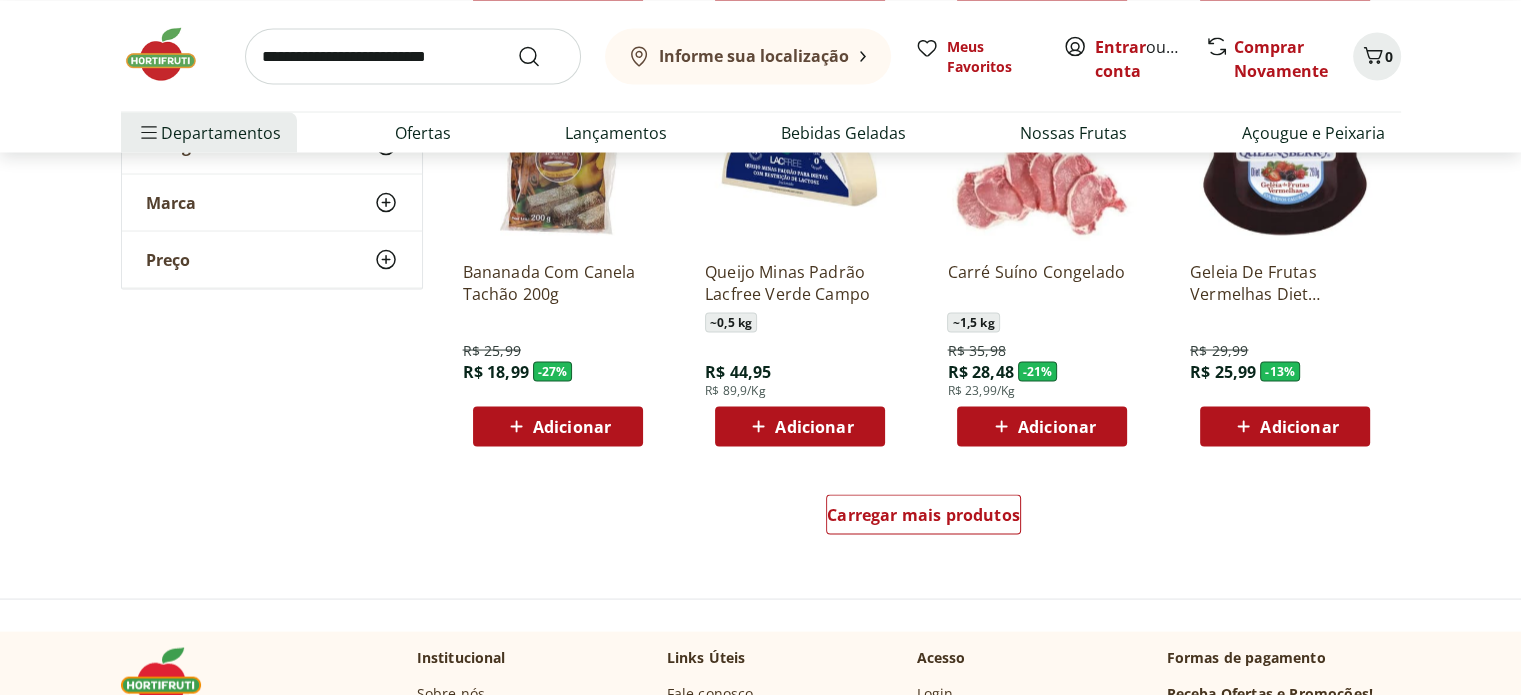 scroll, scrollTop: 3800, scrollLeft: 0, axis: vertical 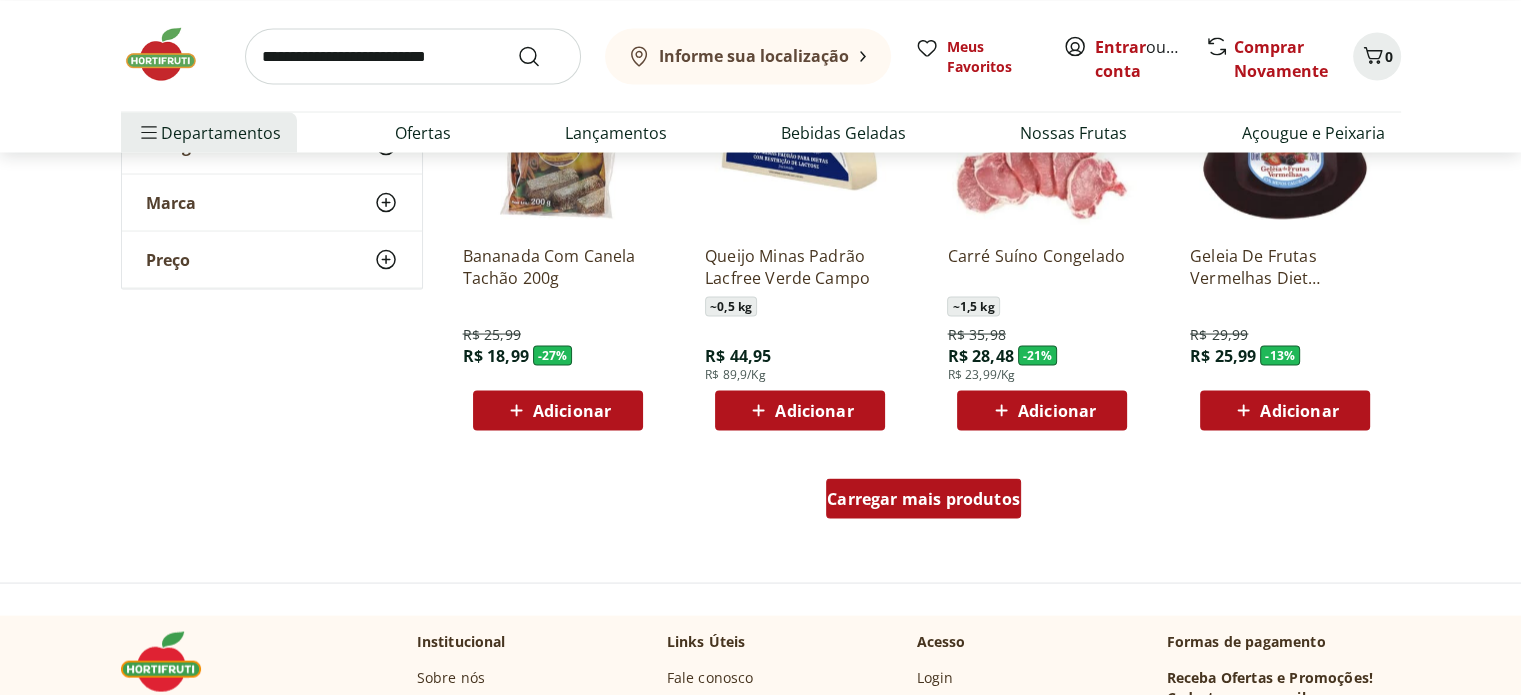 click on "Carregar mais produtos" at bounding box center (923, 498) 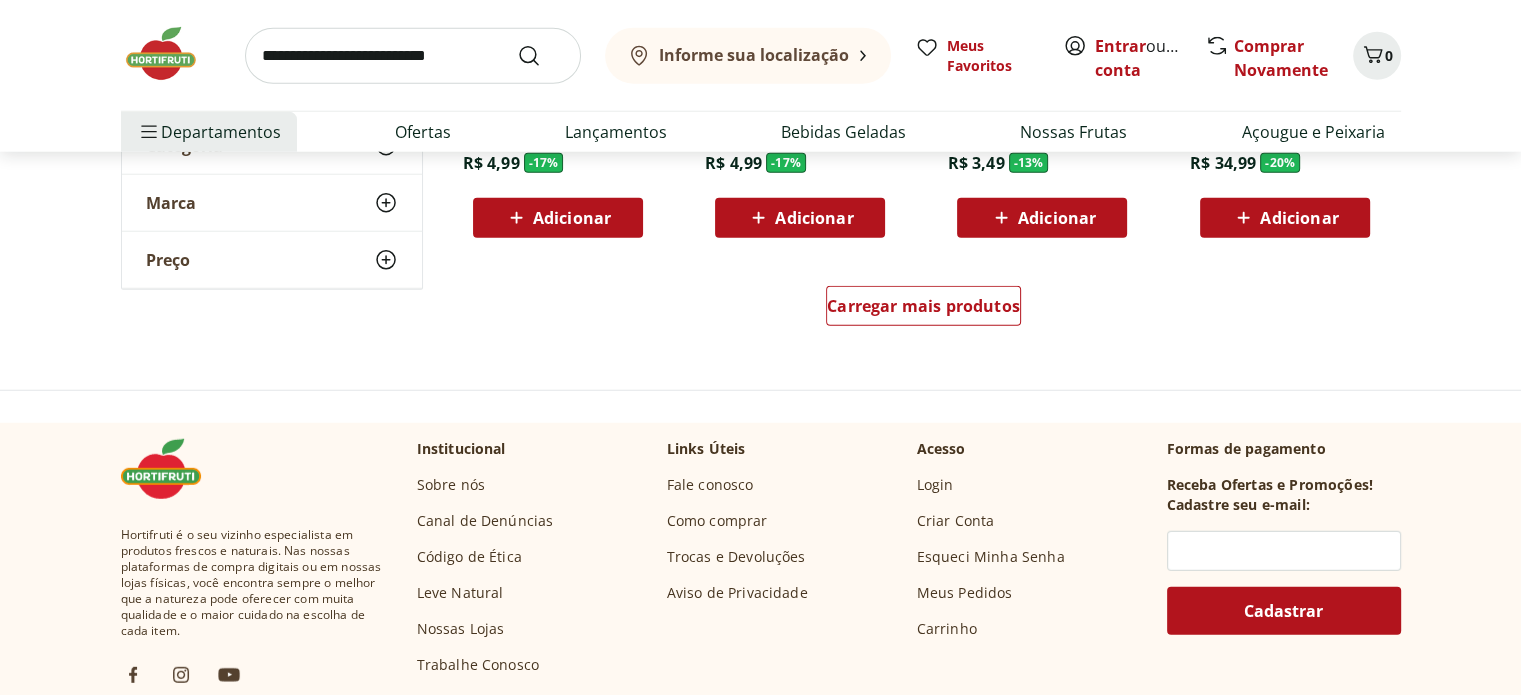 scroll, scrollTop: 5200, scrollLeft: 0, axis: vertical 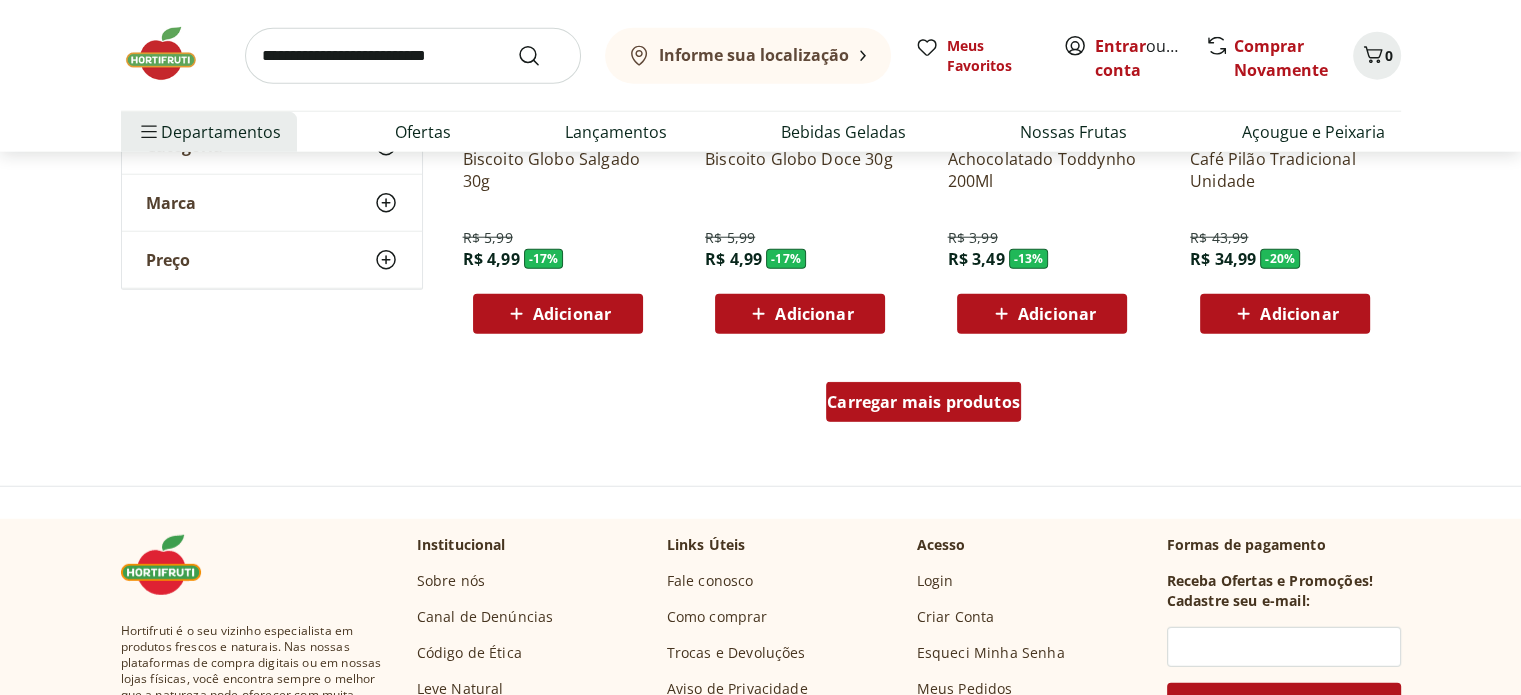 click on "Carregar mais produtos" at bounding box center (923, 402) 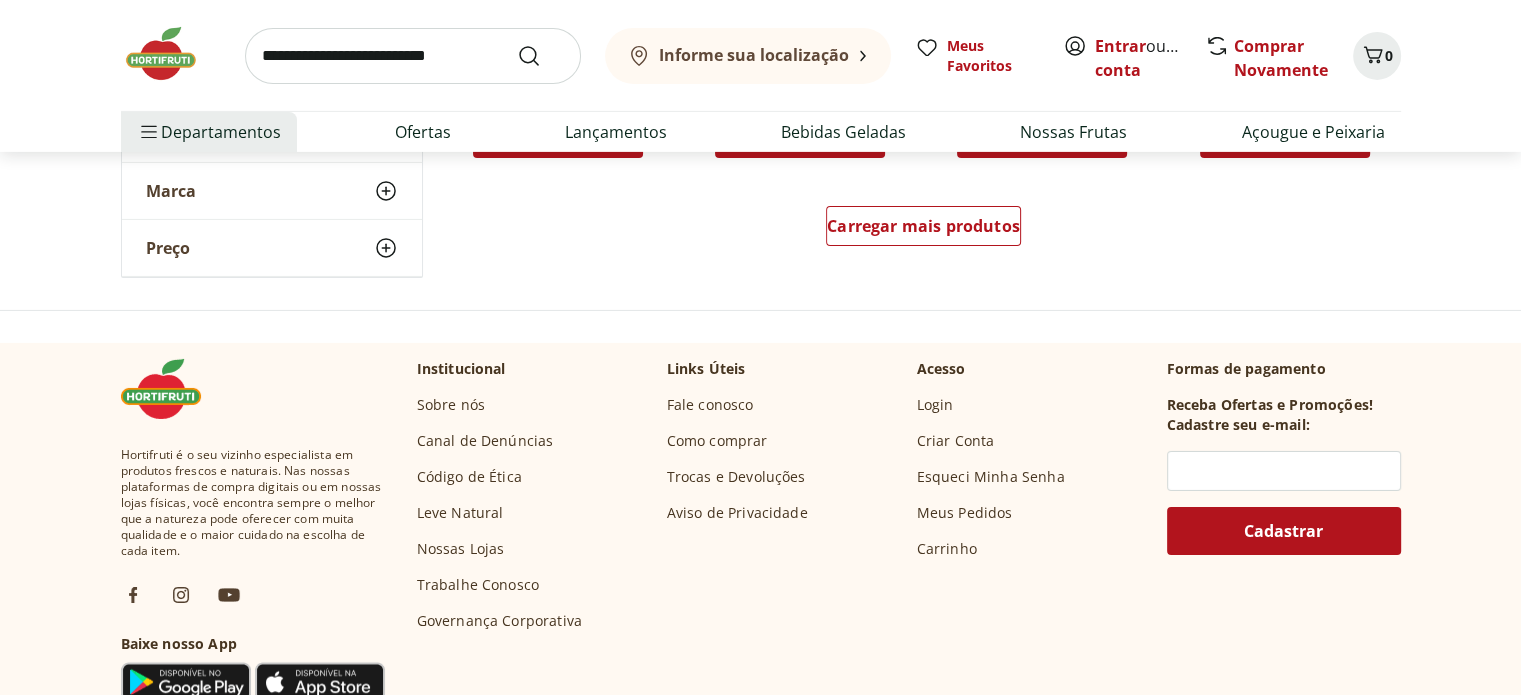 scroll, scrollTop: 6700, scrollLeft: 0, axis: vertical 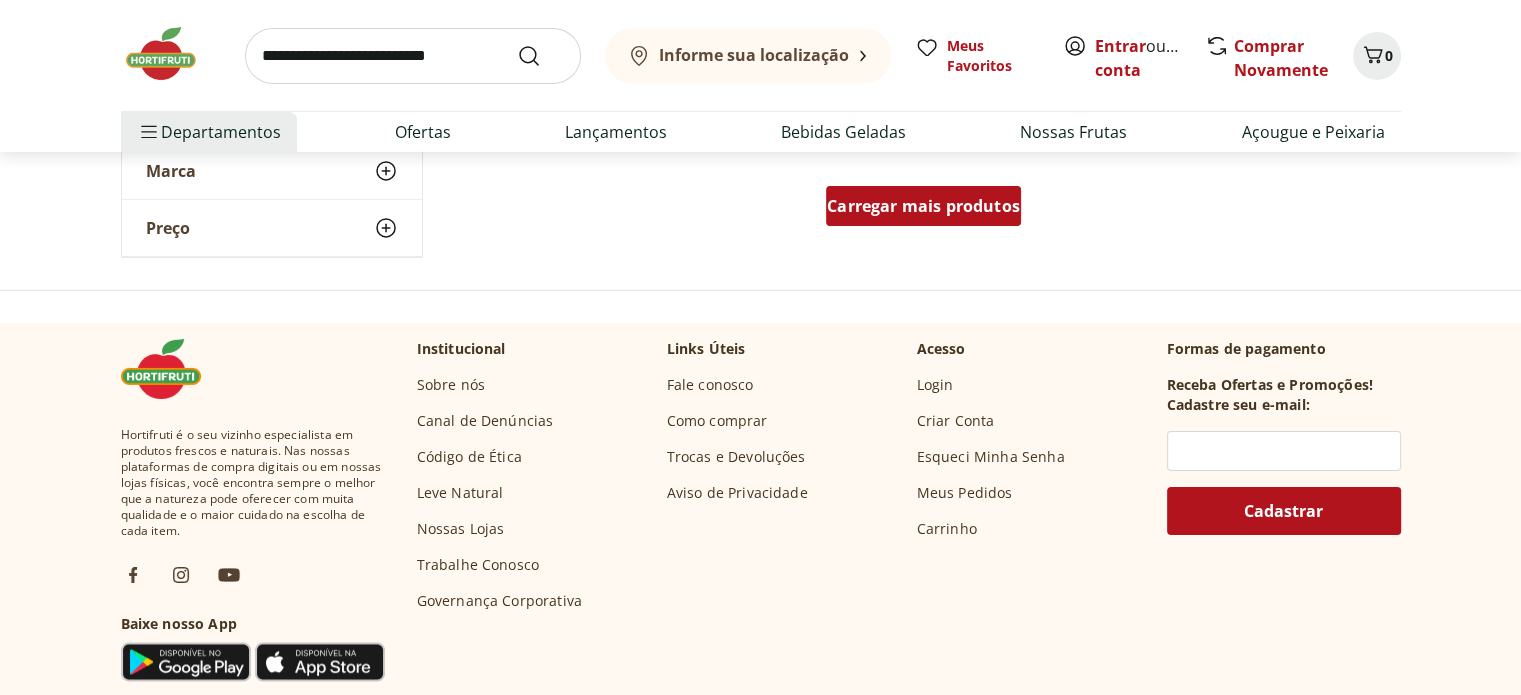 click on "Carregar mais produtos" at bounding box center [923, 206] 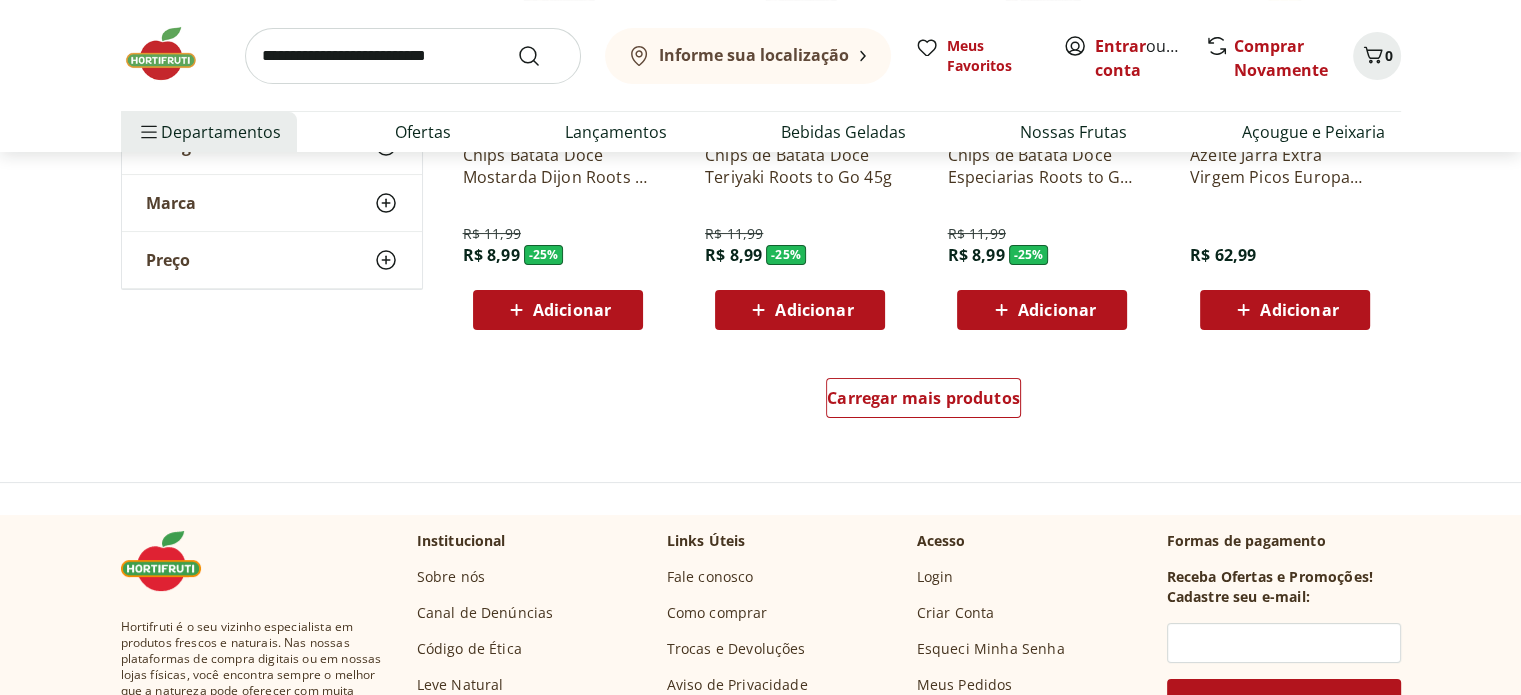 scroll, scrollTop: 7800, scrollLeft: 0, axis: vertical 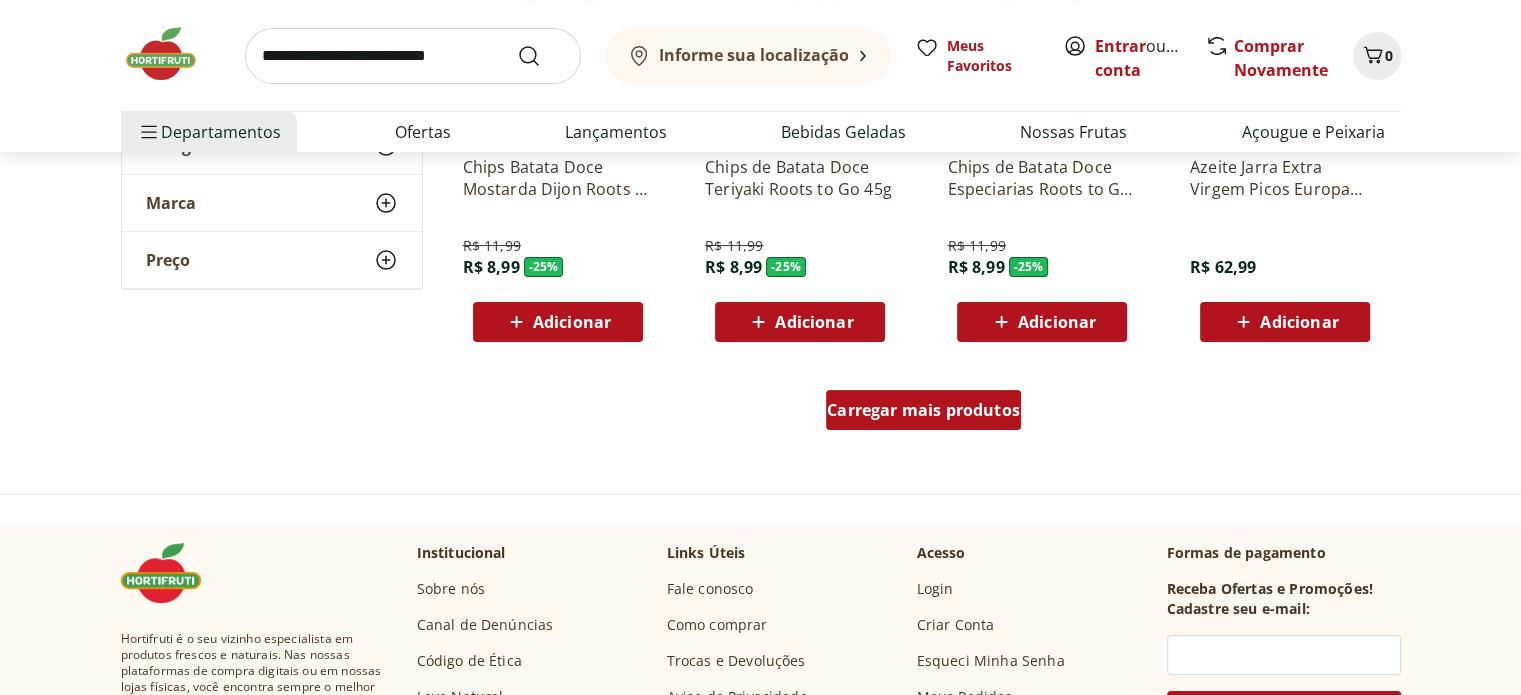 click on "Carregar mais produtos" at bounding box center (923, 410) 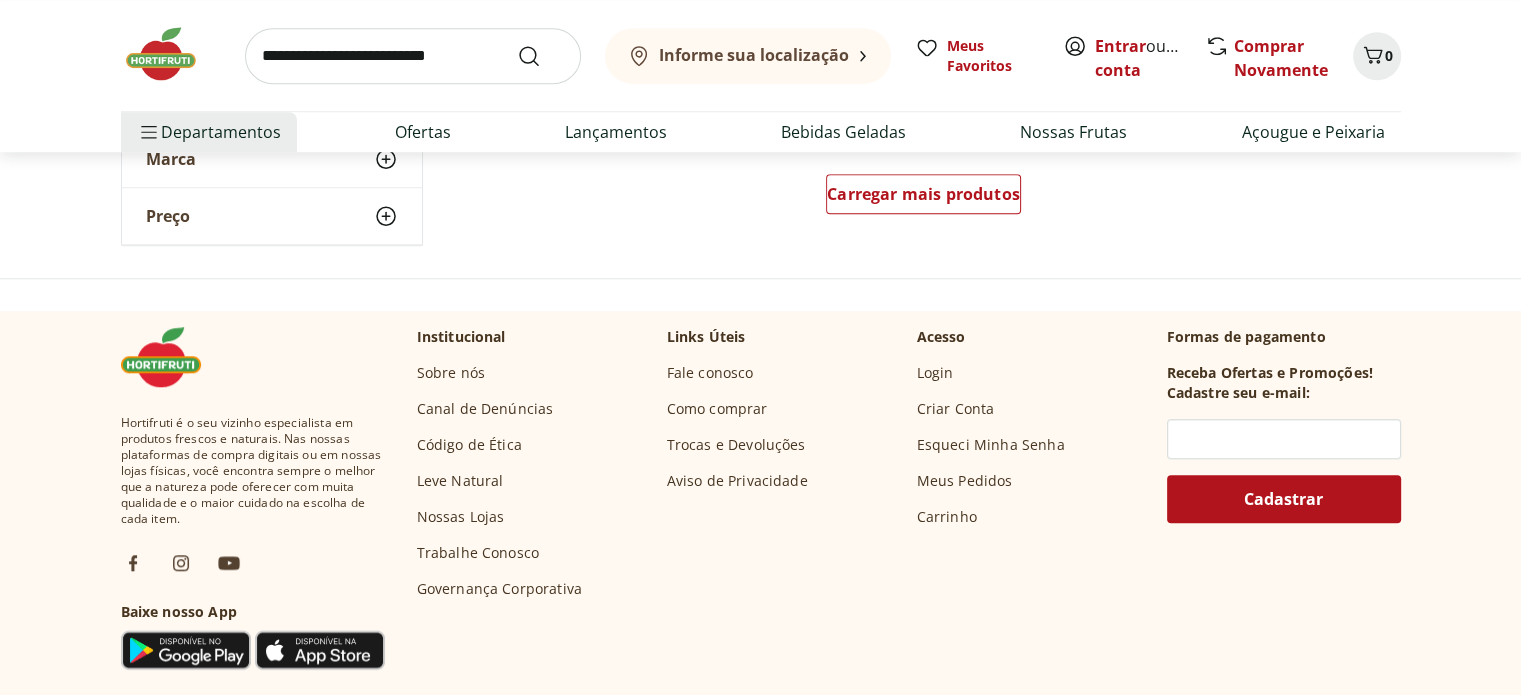 scroll, scrollTop: 9200, scrollLeft: 0, axis: vertical 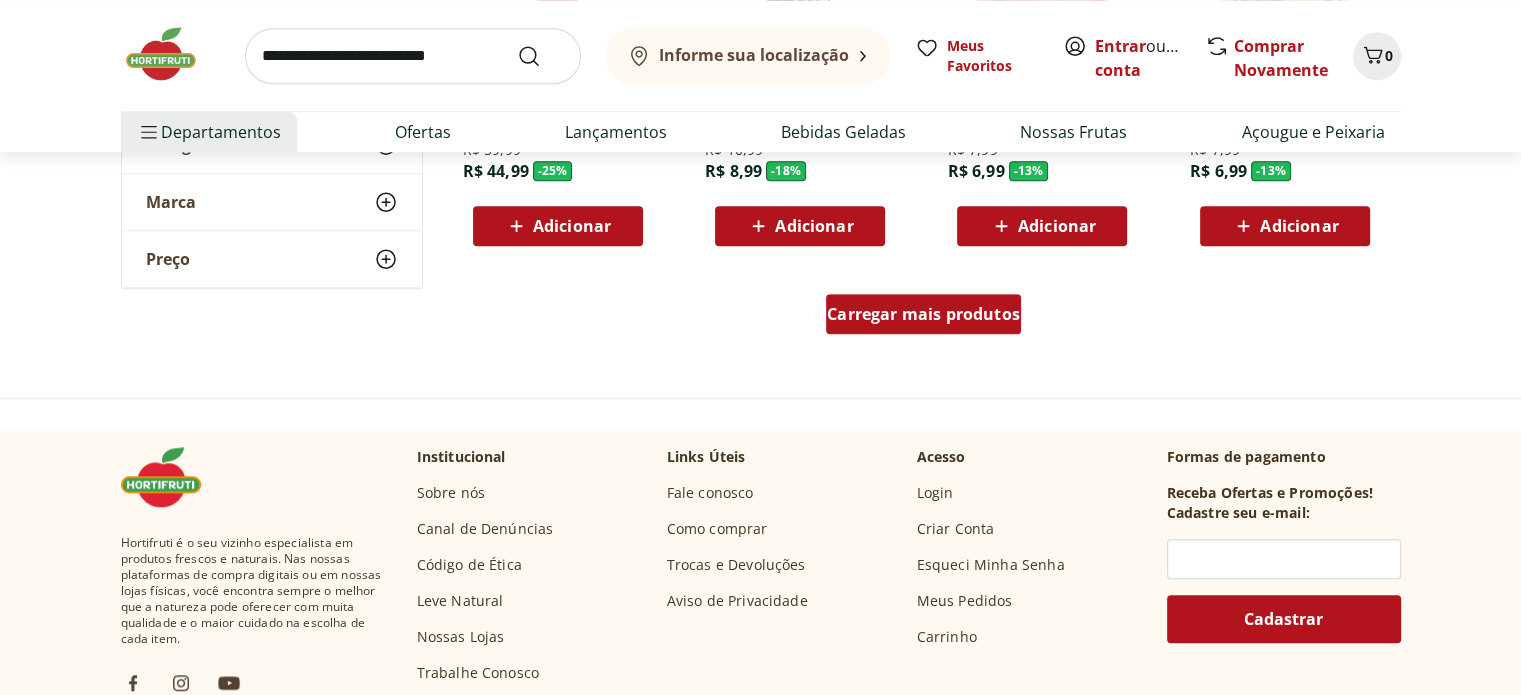 click on "Carregar mais produtos" at bounding box center (923, 314) 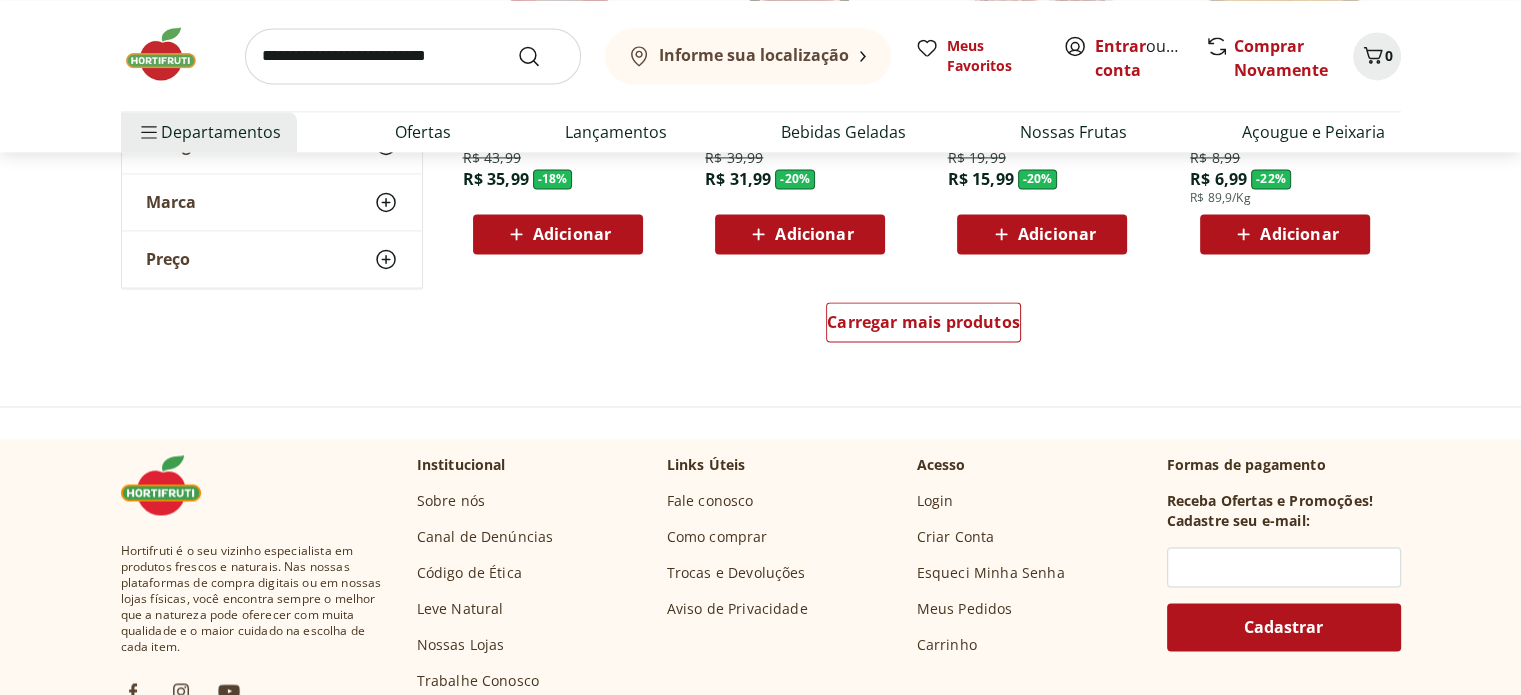scroll, scrollTop: 10500, scrollLeft: 0, axis: vertical 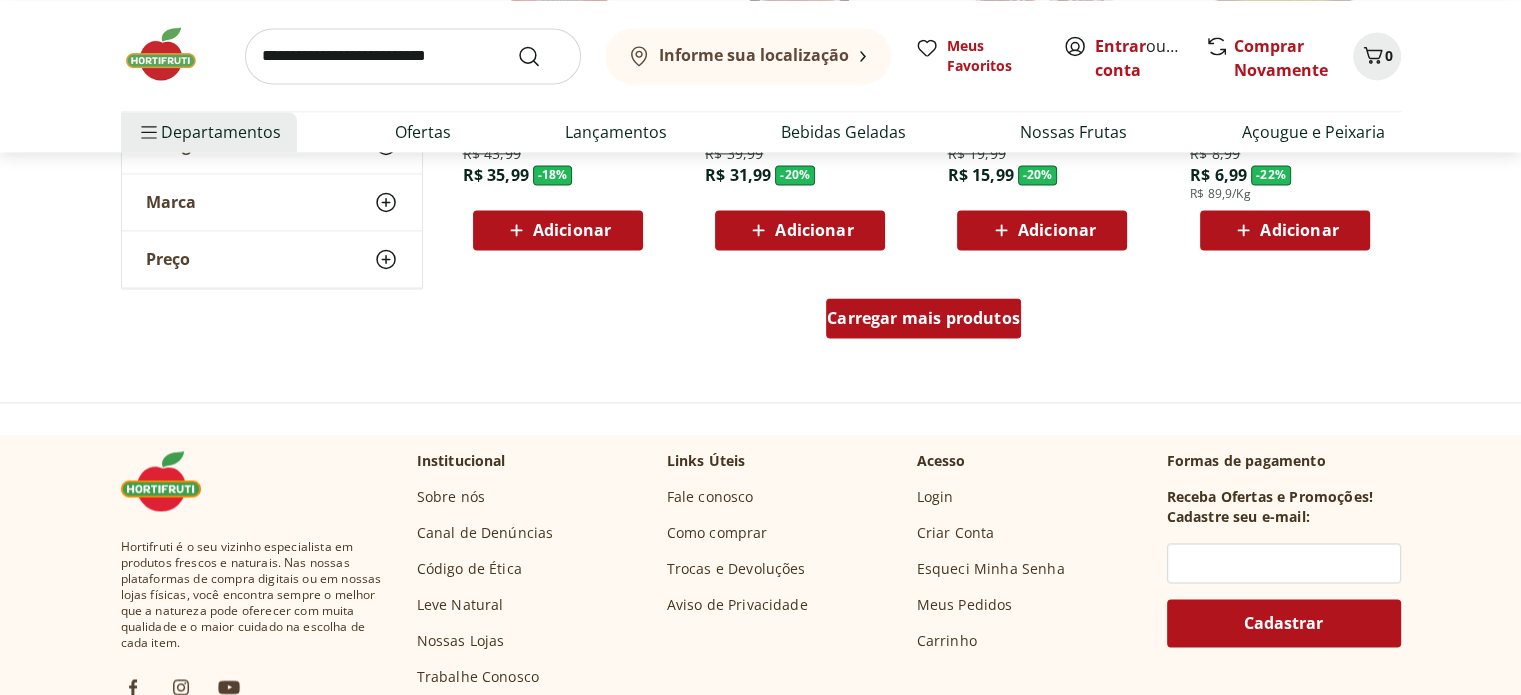 click on "Carregar mais produtos" at bounding box center (923, 318) 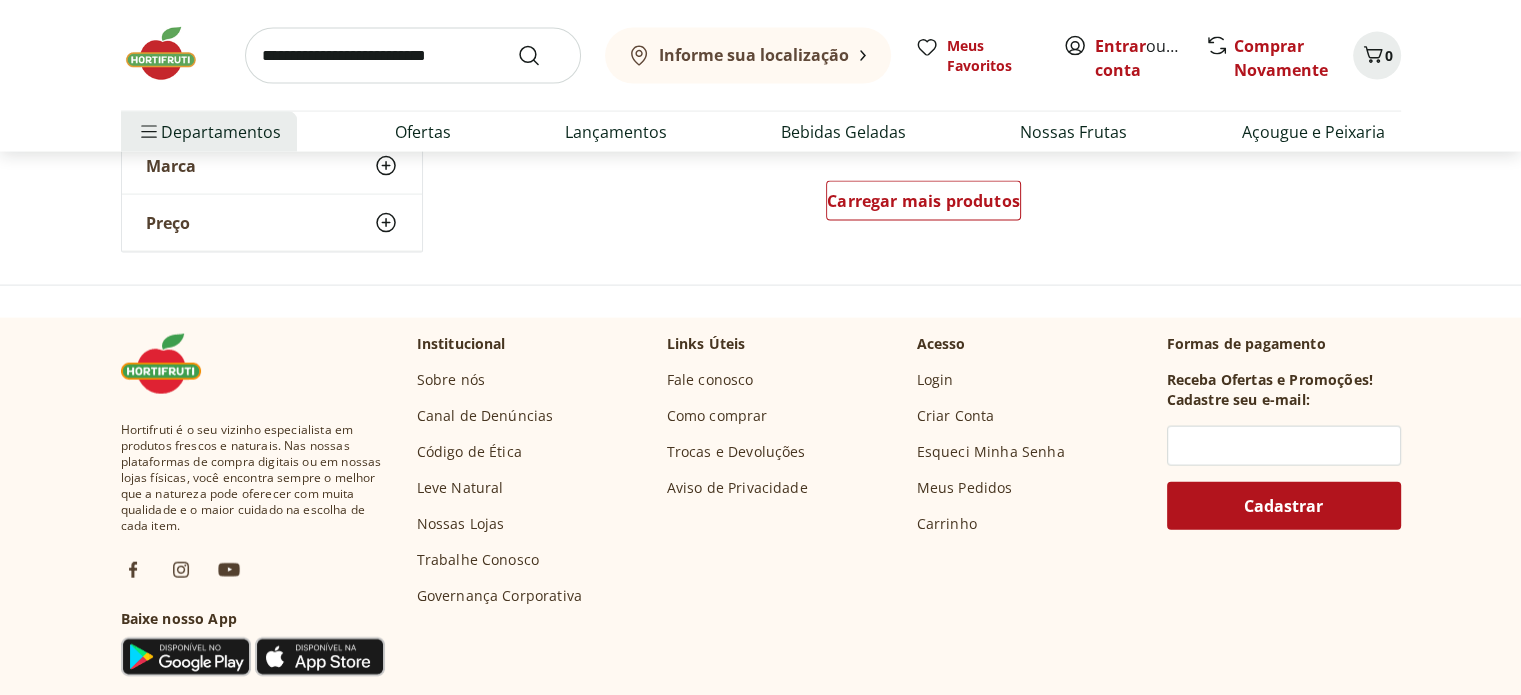 scroll, scrollTop: 11900, scrollLeft: 0, axis: vertical 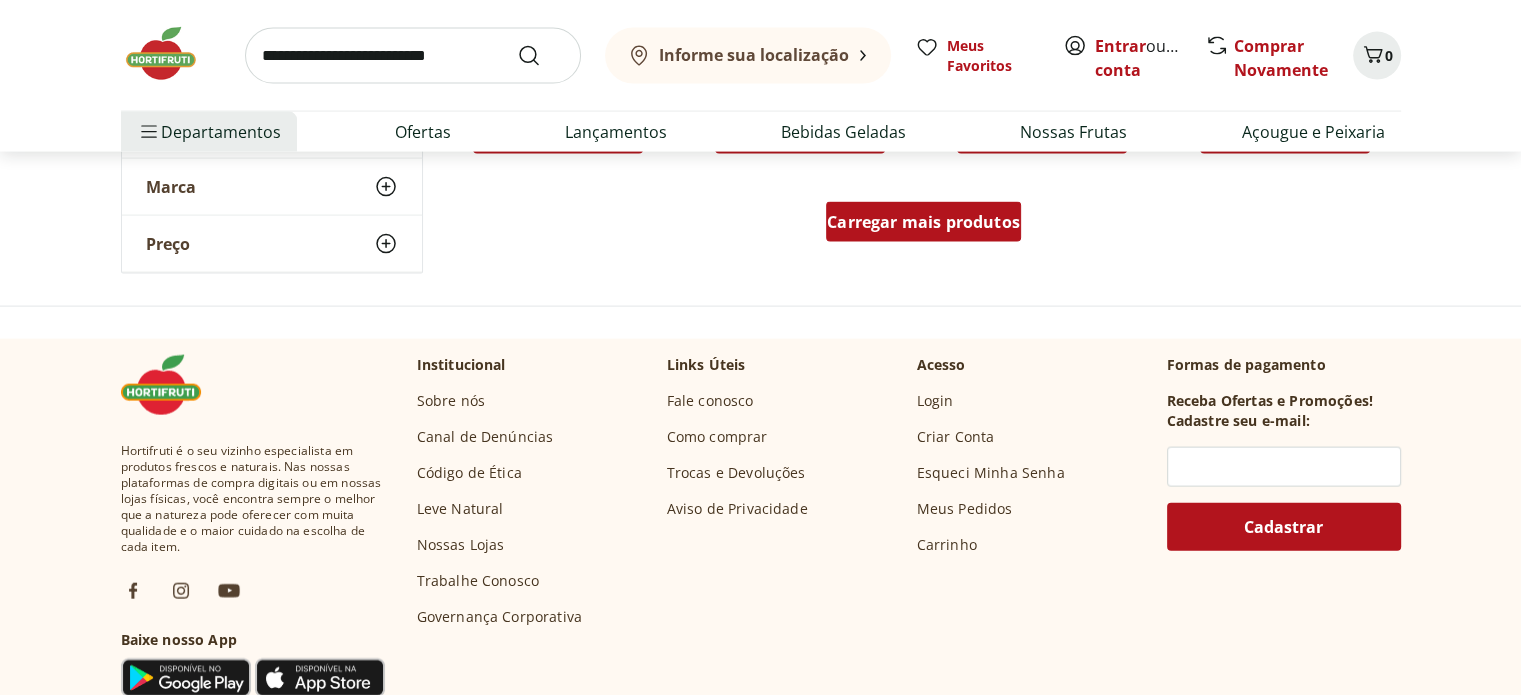 click on "Carregar mais produtos" at bounding box center [923, 222] 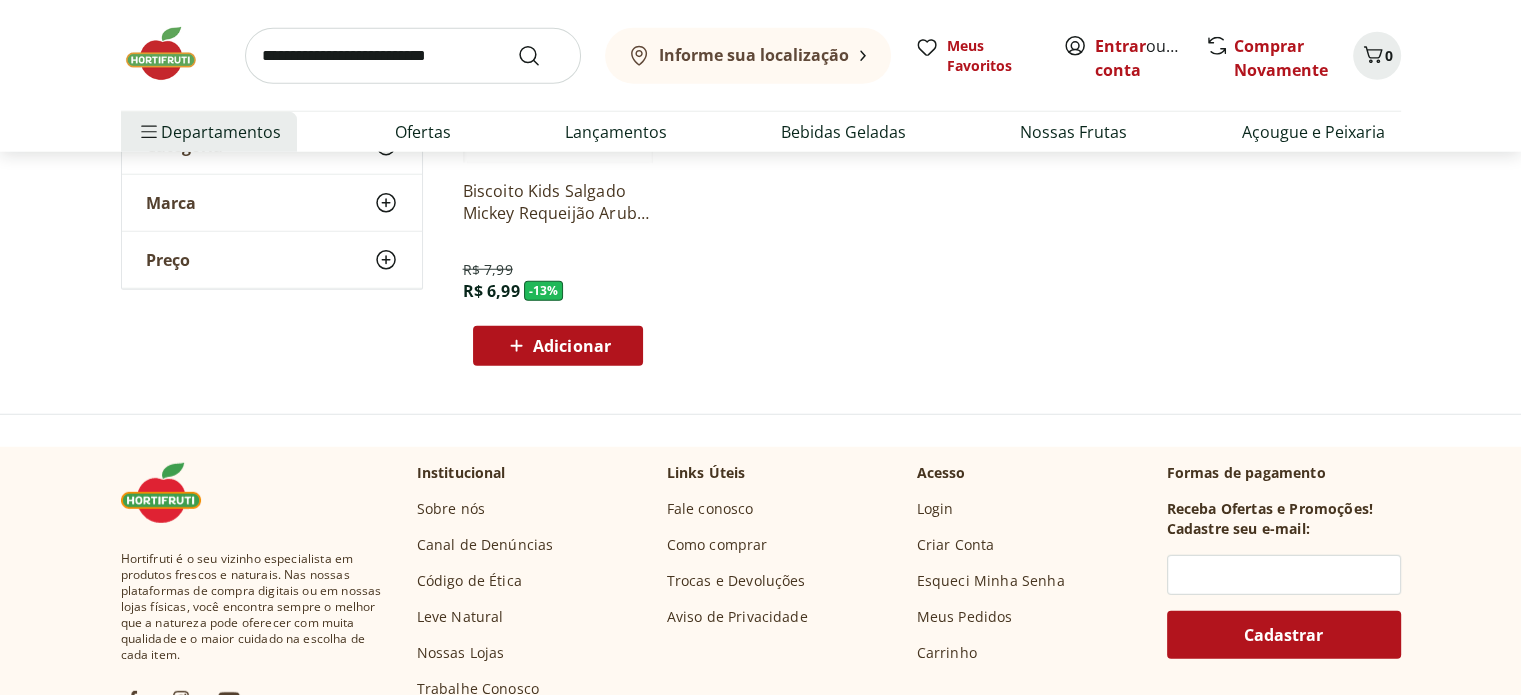 scroll, scrollTop: 13000, scrollLeft: 0, axis: vertical 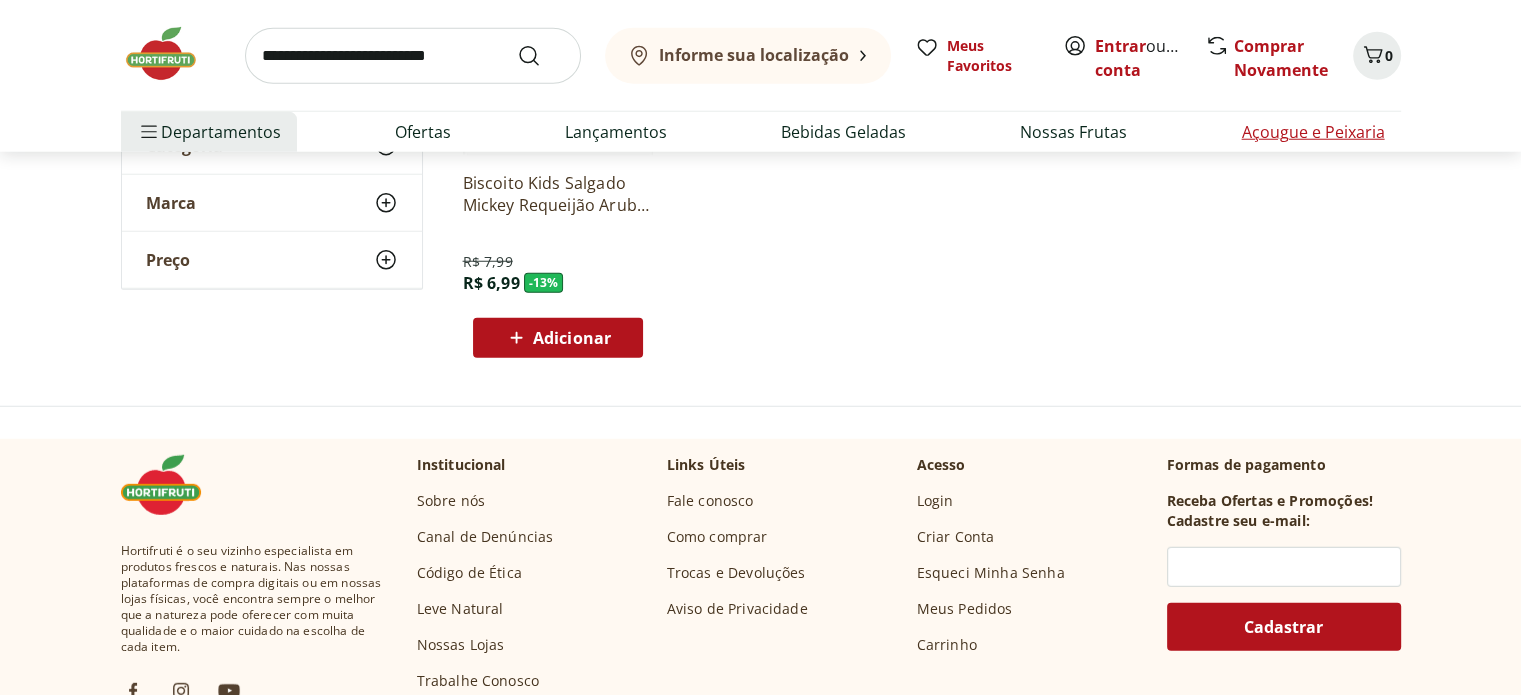 click on "Açougue e Peixaria" at bounding box center (1312, 132) 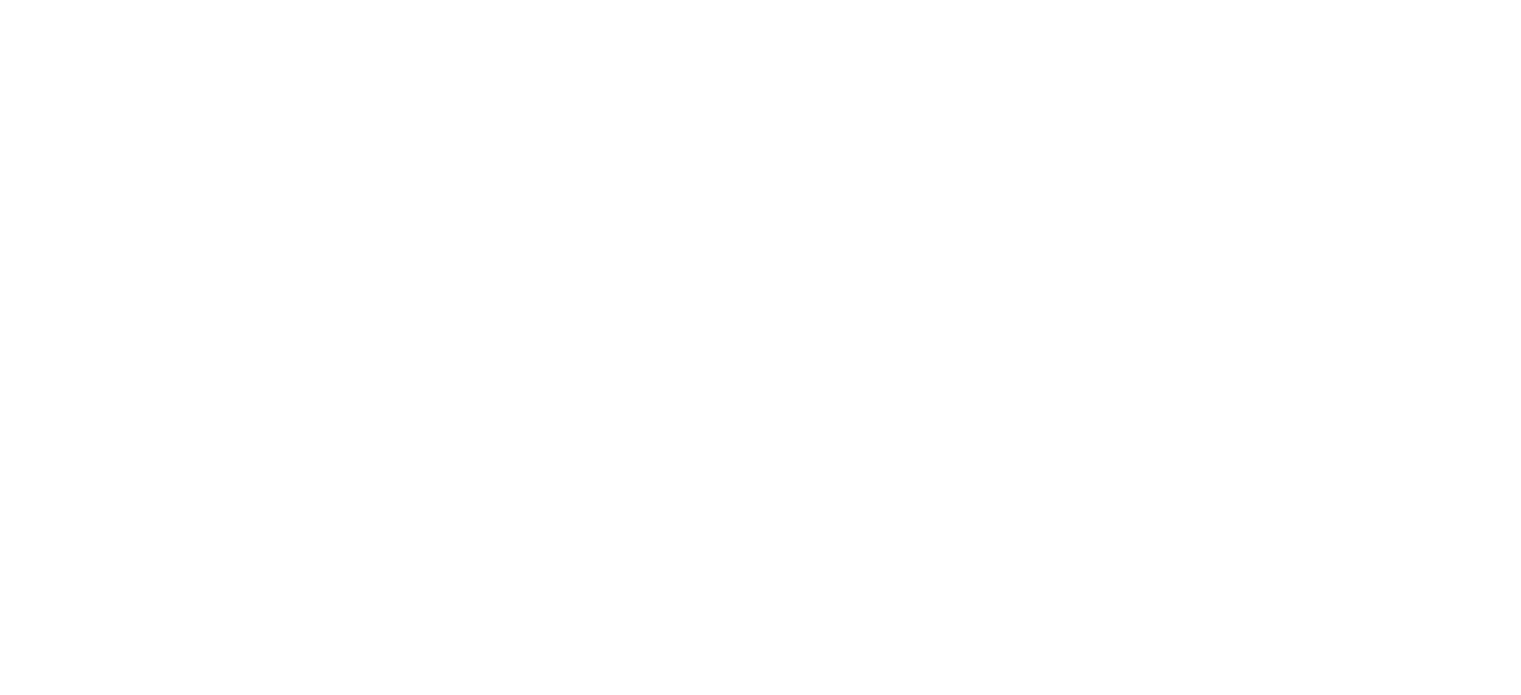 scroll, scrollTop: 0, scrollLeft: 0, axis: both 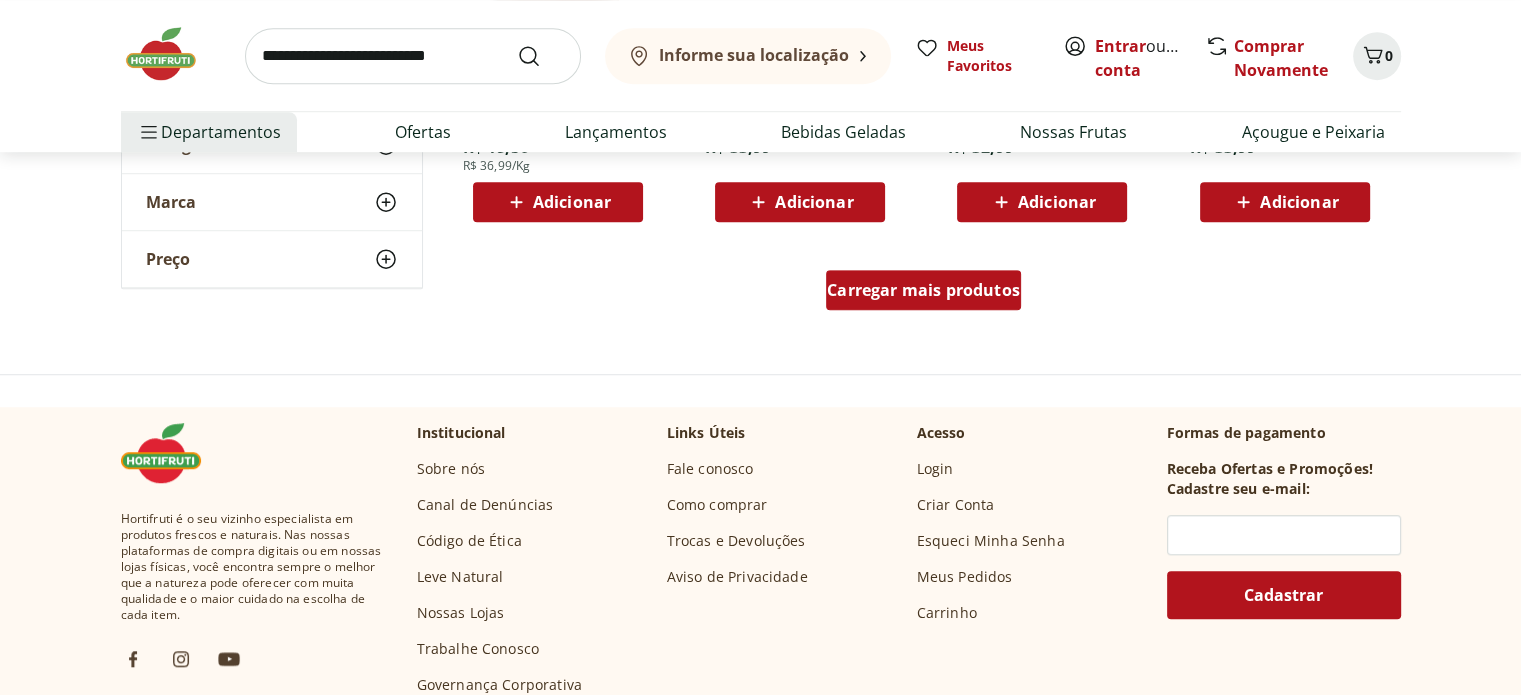 click on "Carregar mais produtos" at bounding box center [923, 290] 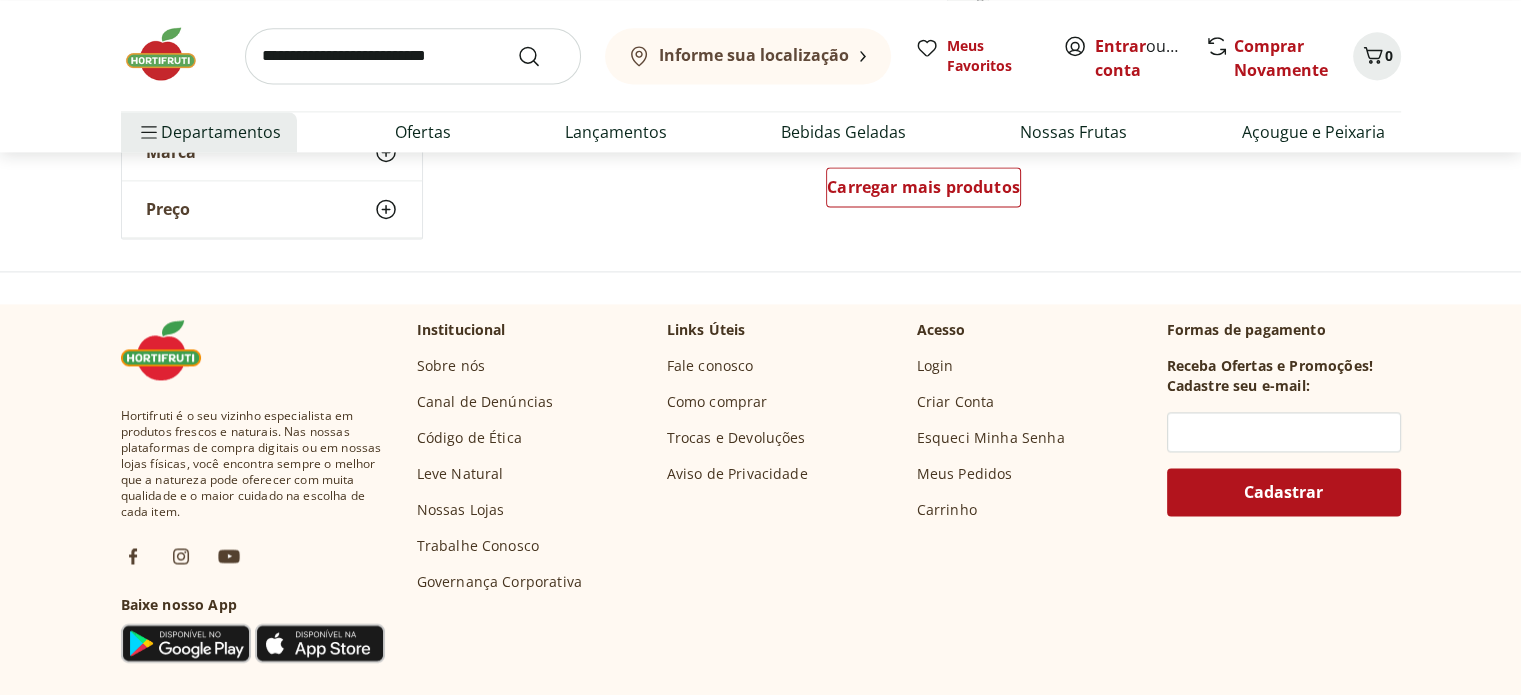 scroll, scrollTop: 2685, scrollLeft: 0, axis: vertical 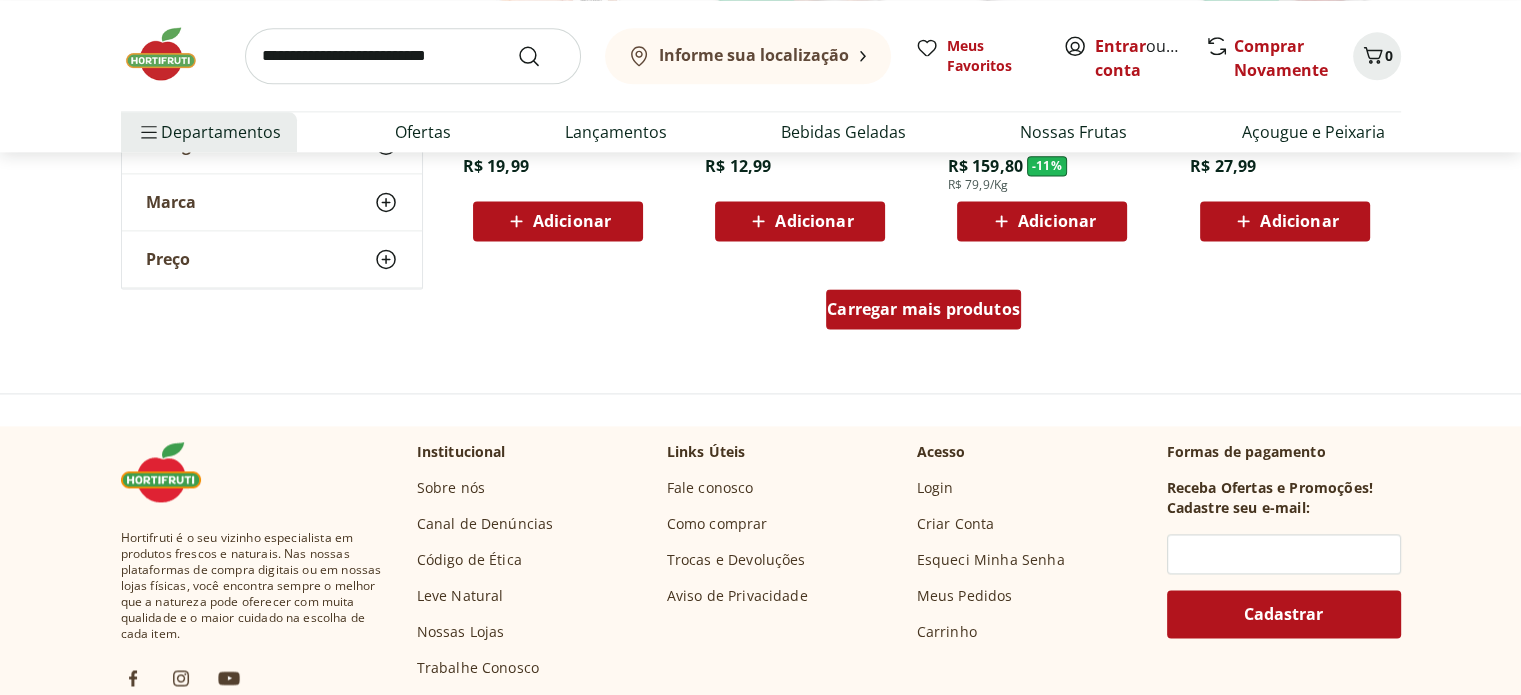 click on "Carregar mais produtos" at bounding box center [923, 309] 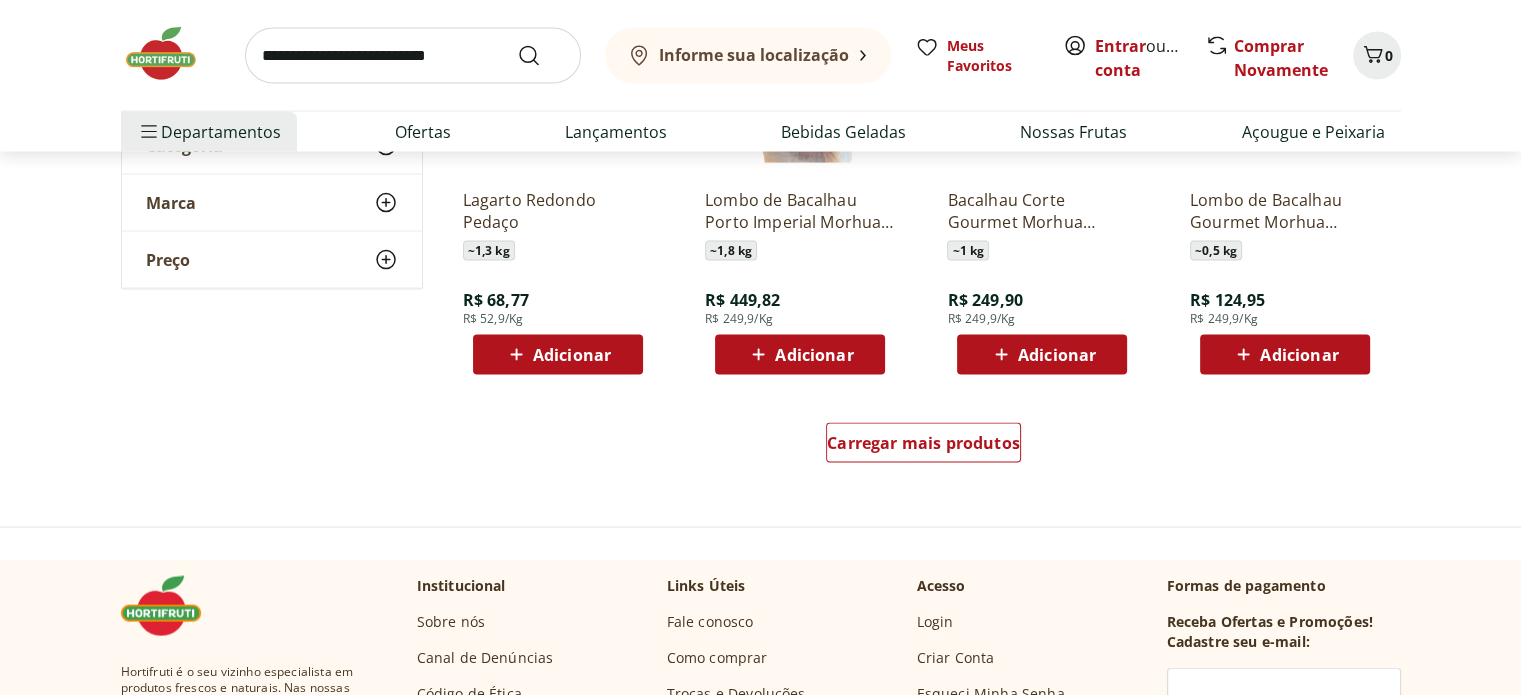 scroll, scrollTop: 3885, scrollLeft: 0, axis: vertical 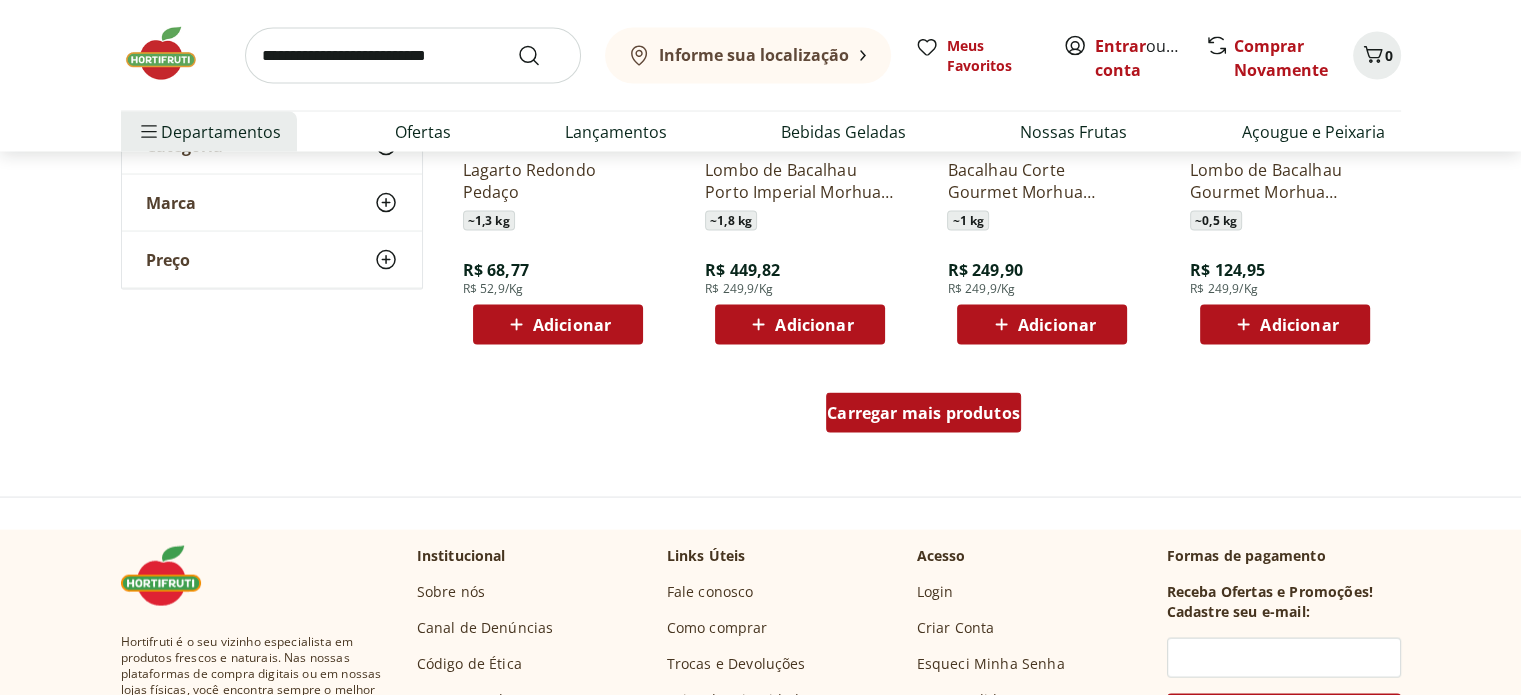 click on "Carregar mais produtos" at bounding box center (923, 413) 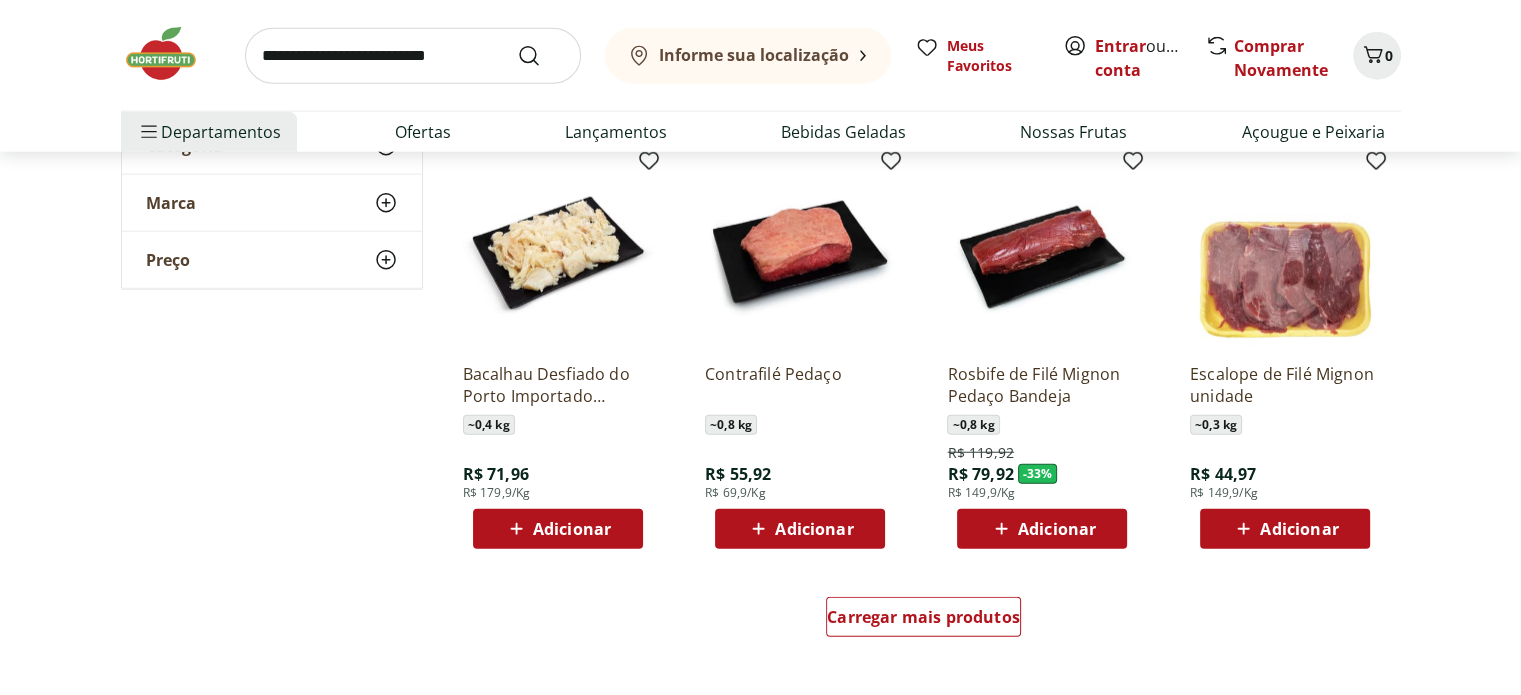 scroll, scrollTop: 5085, scrollLeft: 0, axis: vertical 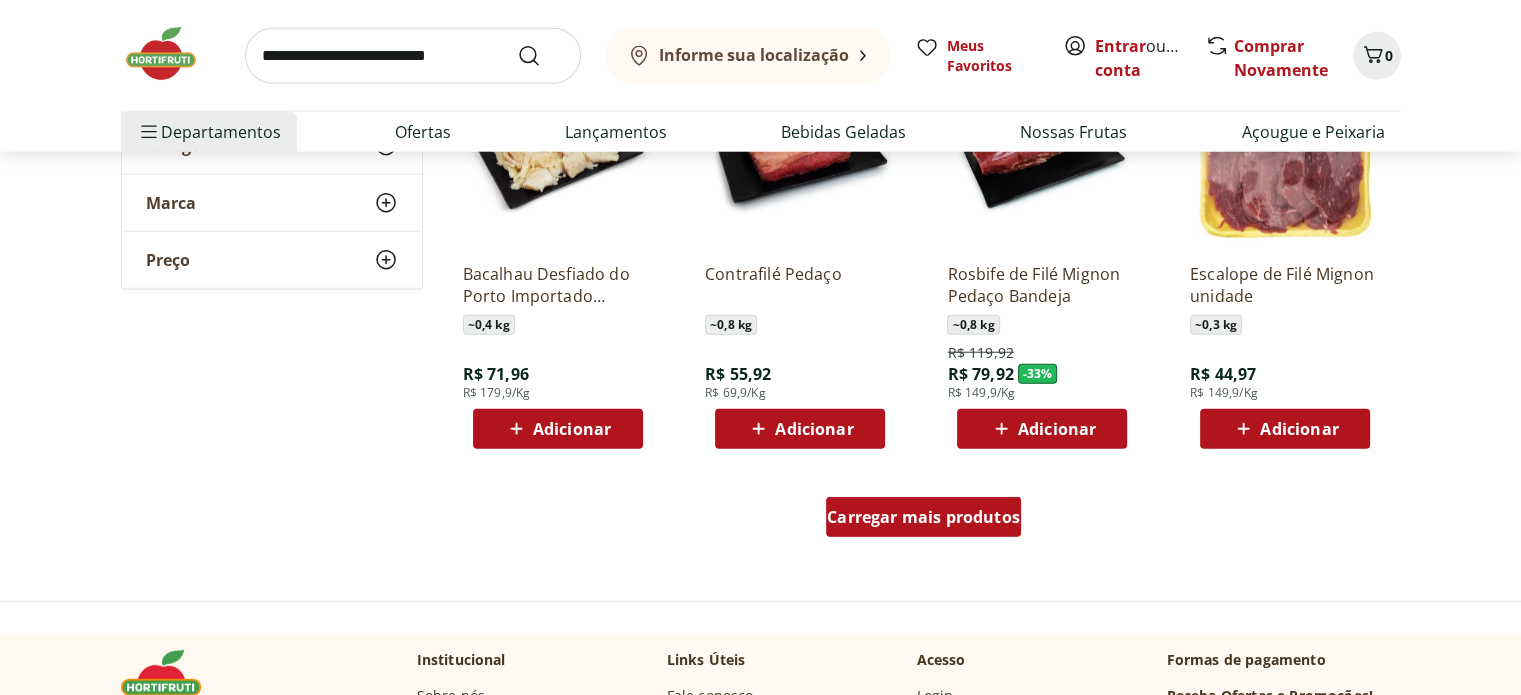 click on "Carregar mais produtos" at bounding box center [923, 517] 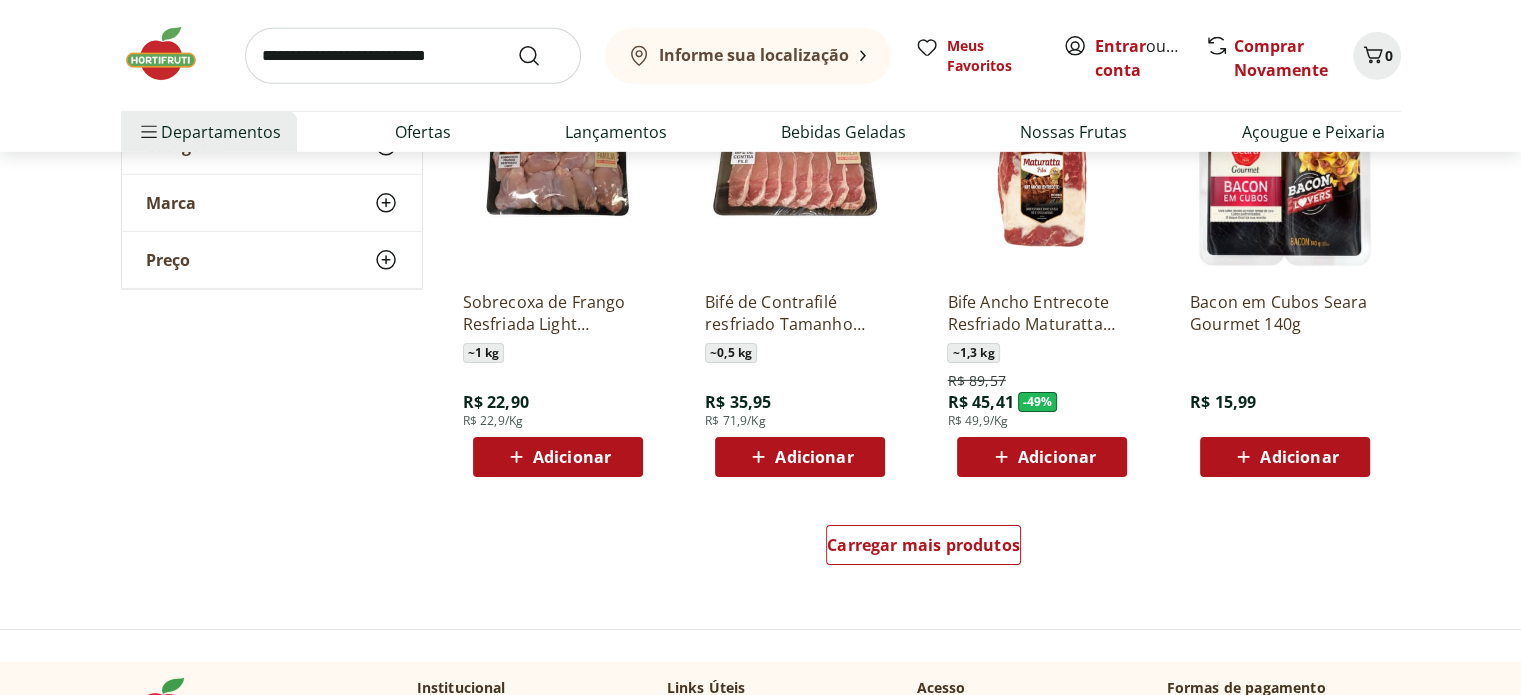 scroll, scrollTop: 6585, scrollLeft: 0, axis: vertical 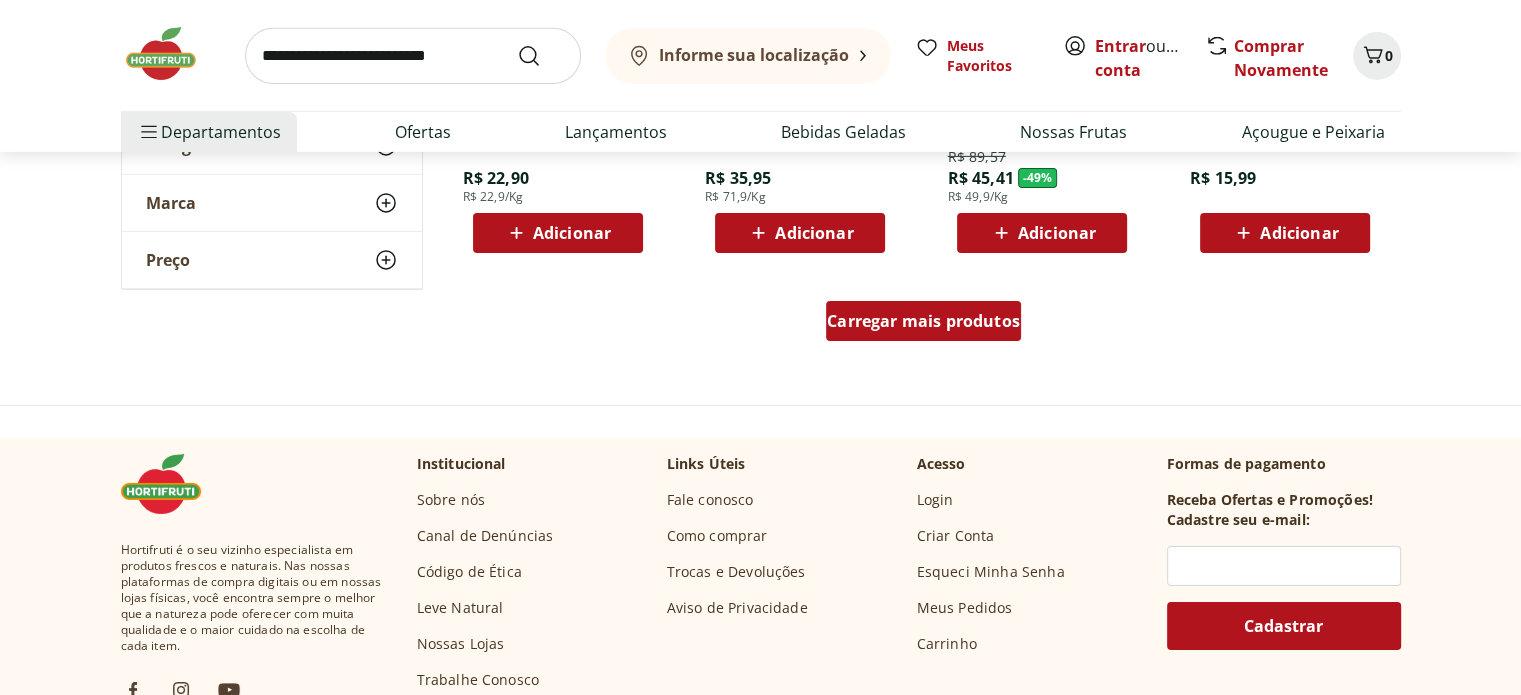 click on "Carregar mais produtos" at bounding box center [923, 321] 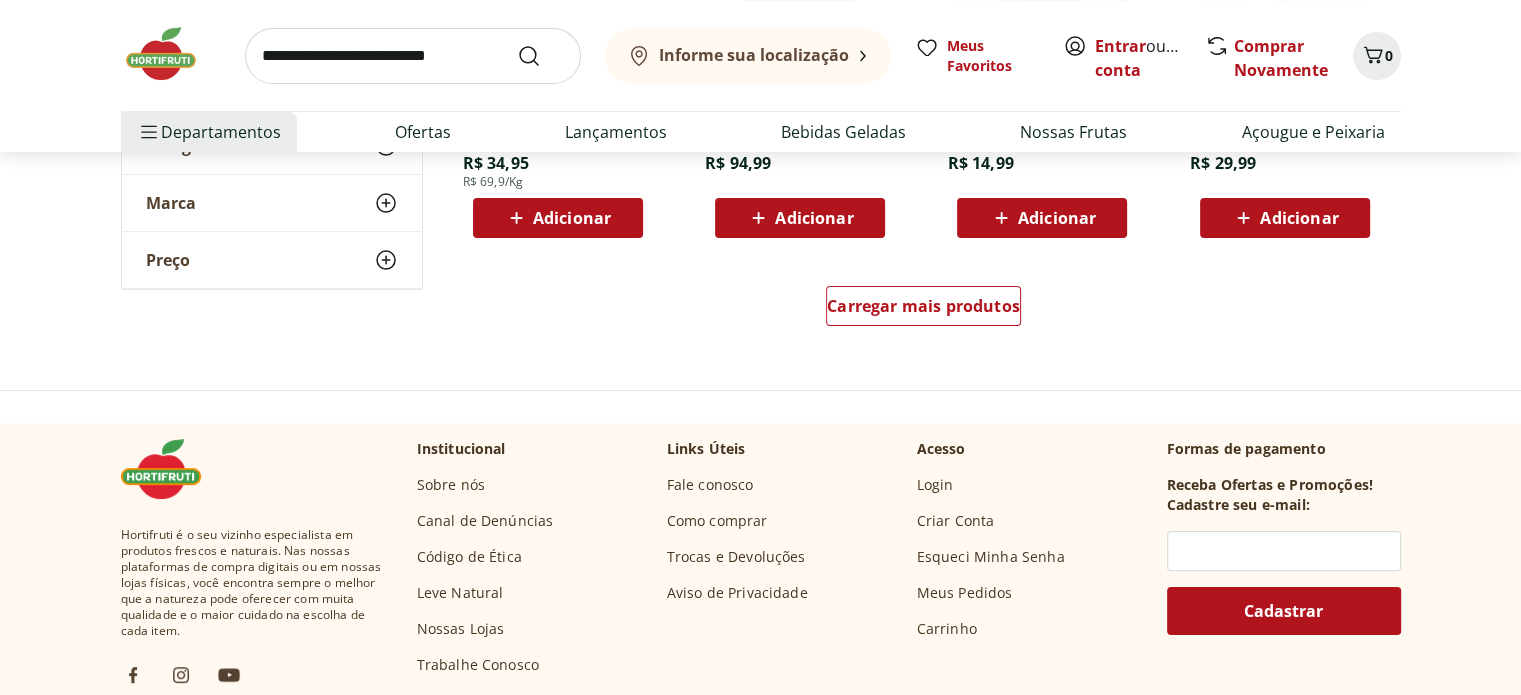 scroll, scrollTop: 7785, scrollLeft: 0, axis: vertical 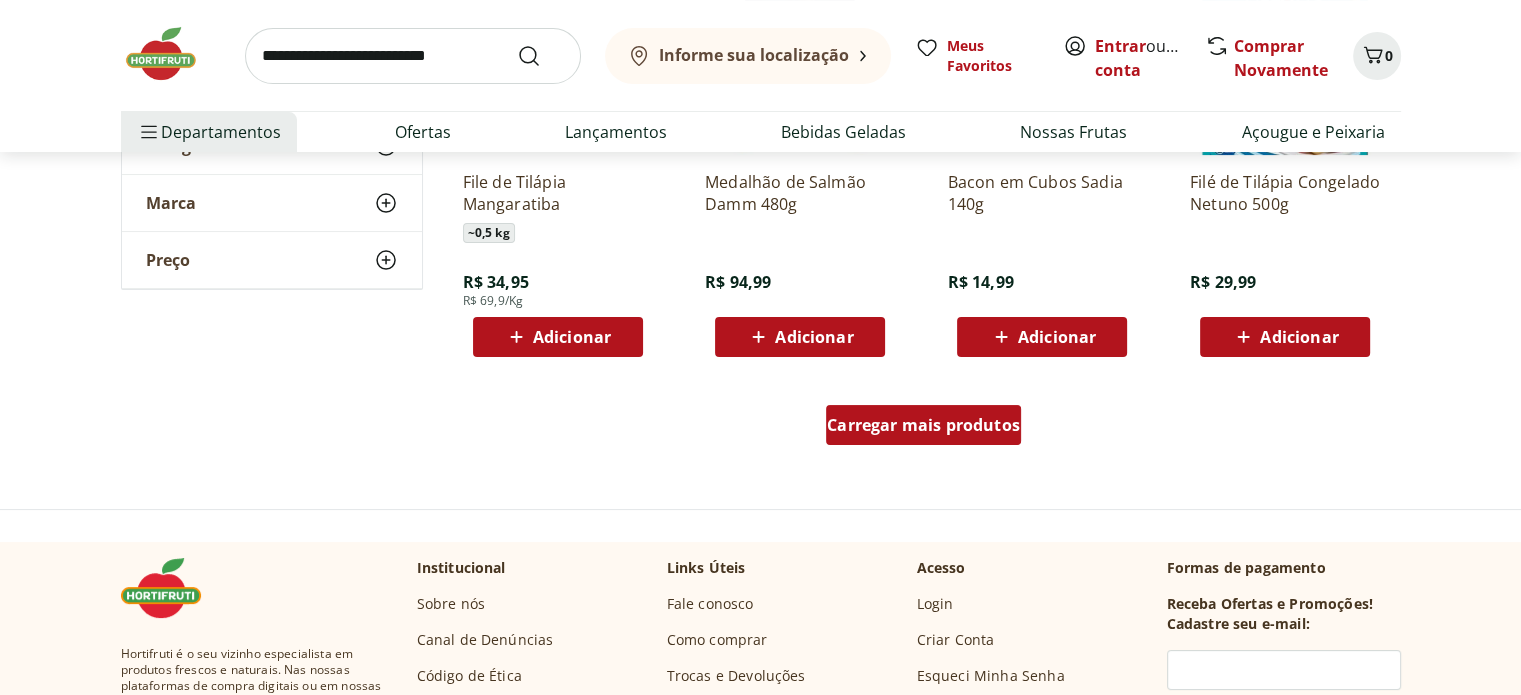 click on "Carregar mais produtos" at bounding box center [923, 425] 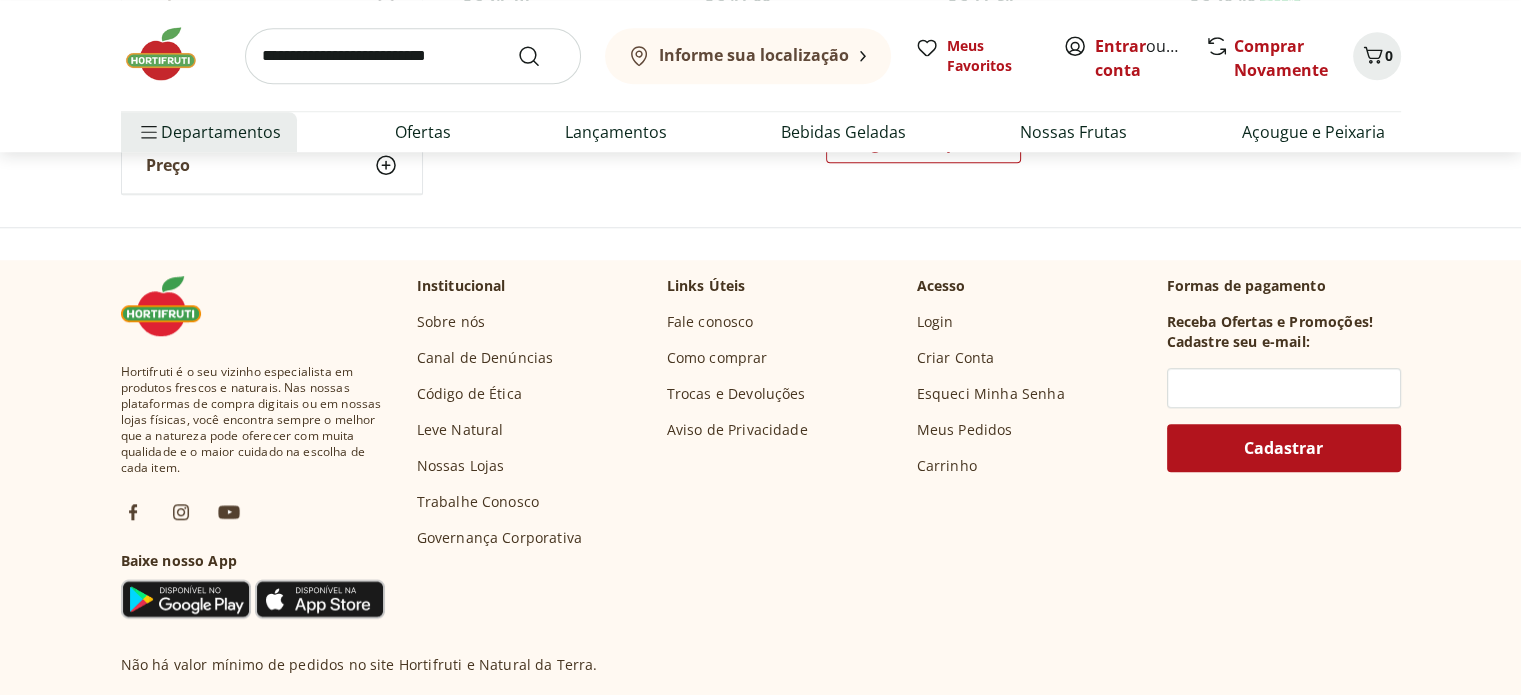 scroll, scrollTop: 9185, scrollLeft: 0, axis: vertical 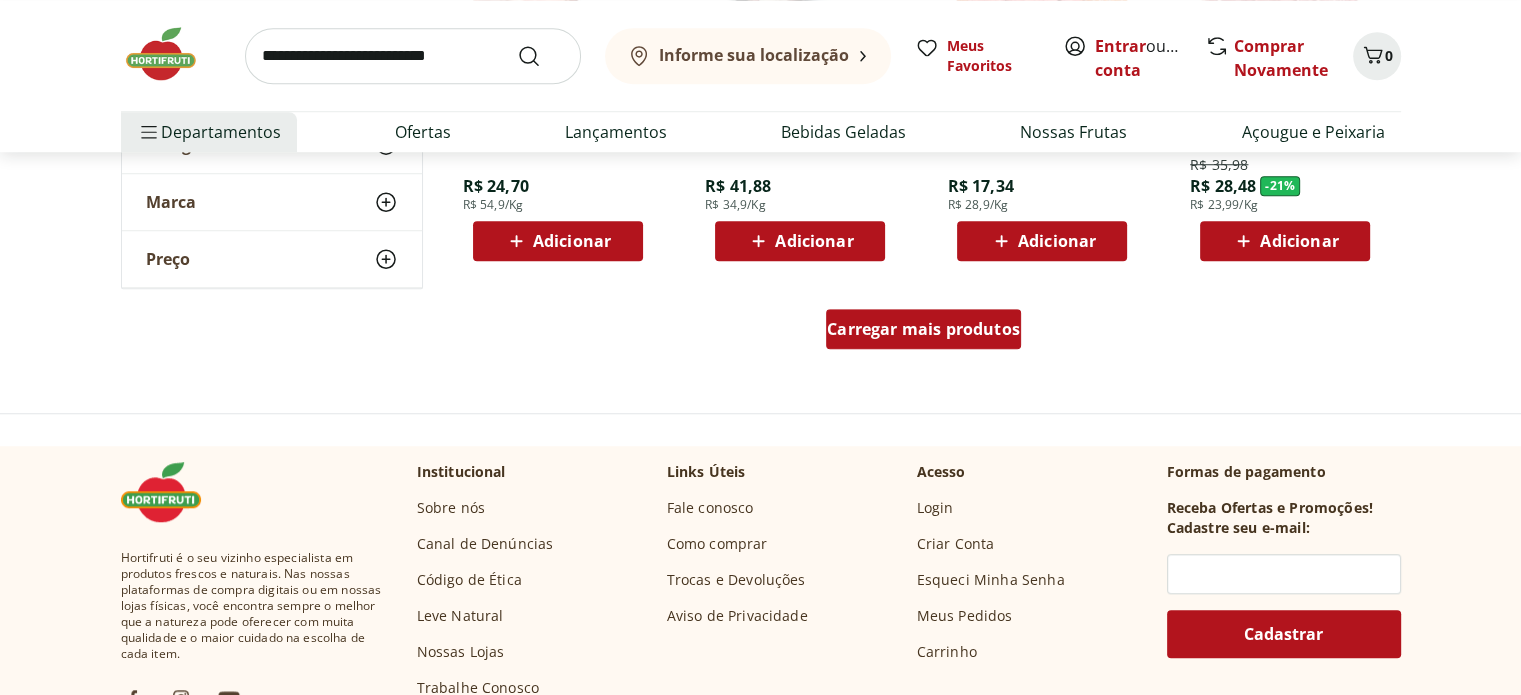 click on "Carregar mais produtos" at bounding box center [923, 329] 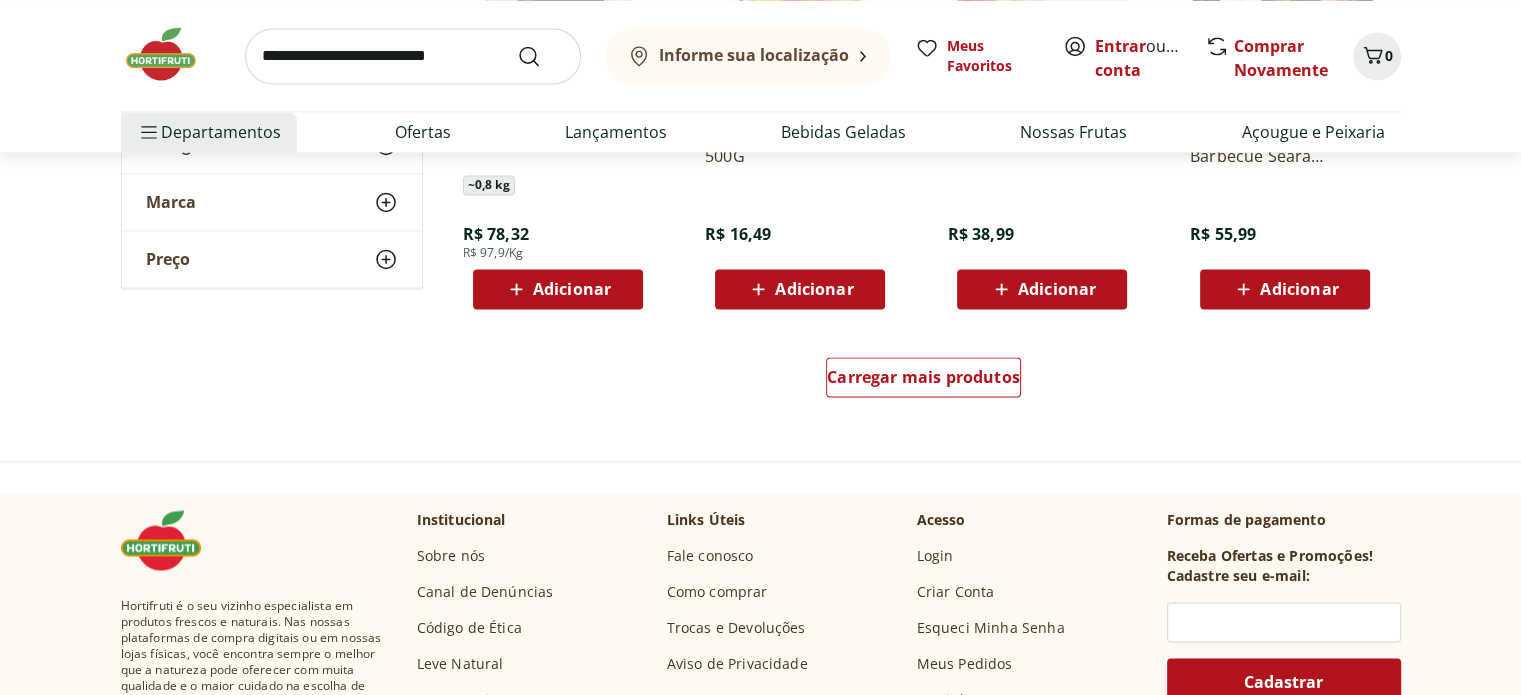 scroll, scrollTop: 10585, scrollLeft: 0, axis: vertical 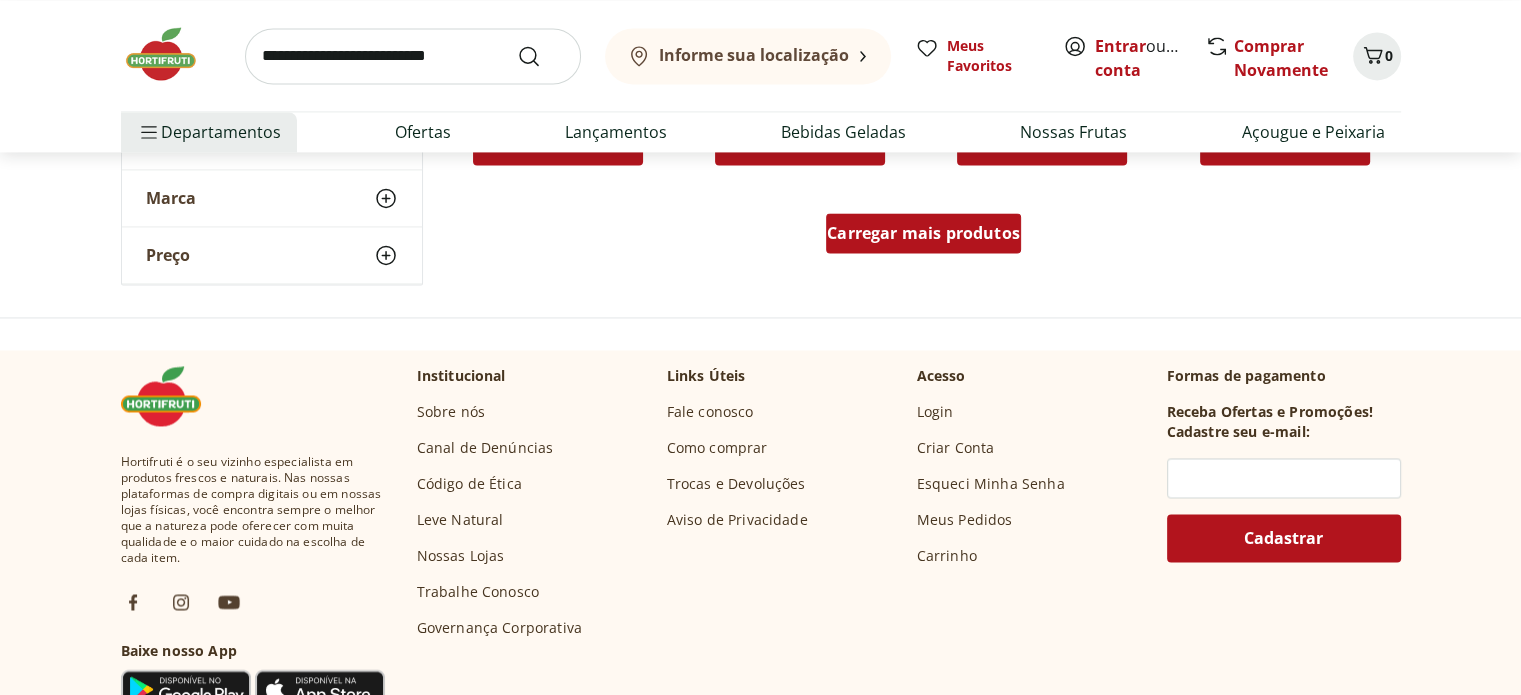 click on "Carregar mais produtos" at bounding box center (923, 233) 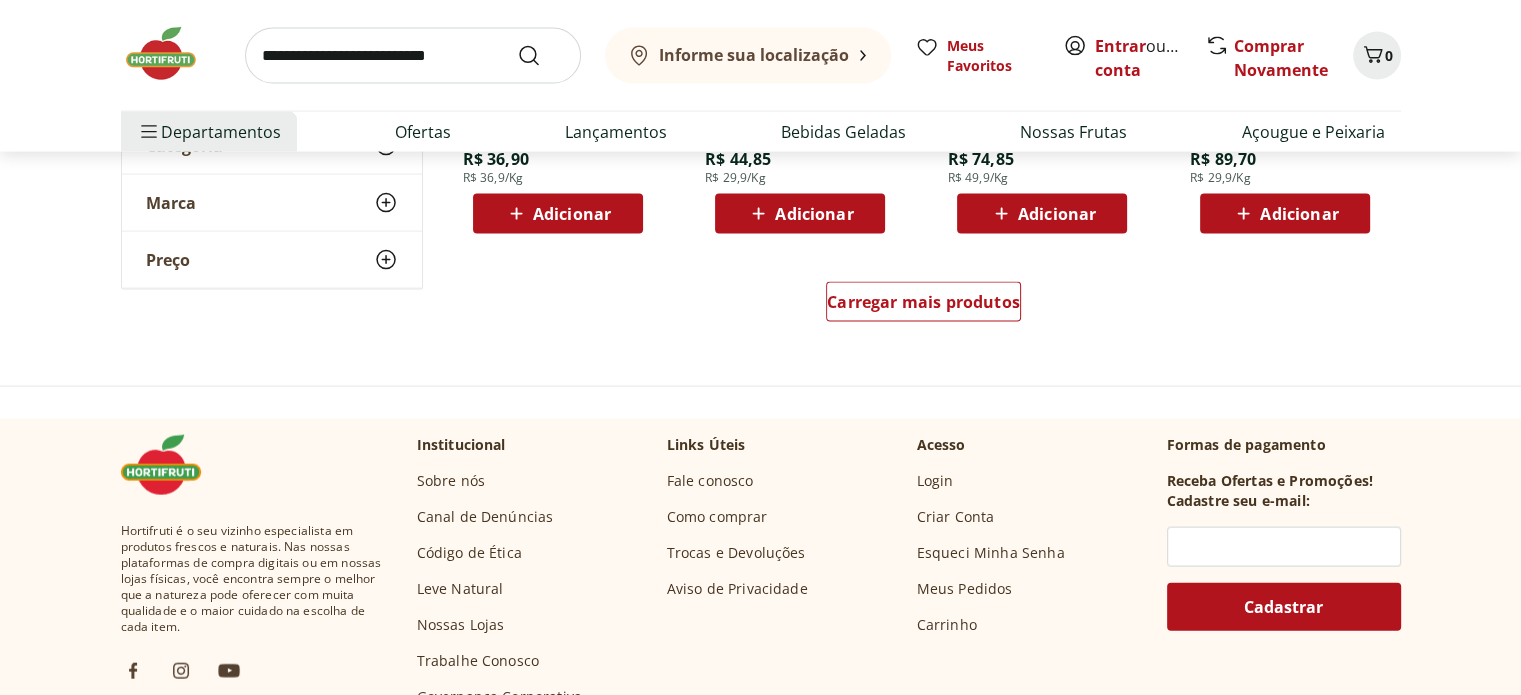scroll, scrollTop: 11885, scrollLeft: 0, axis: vertical 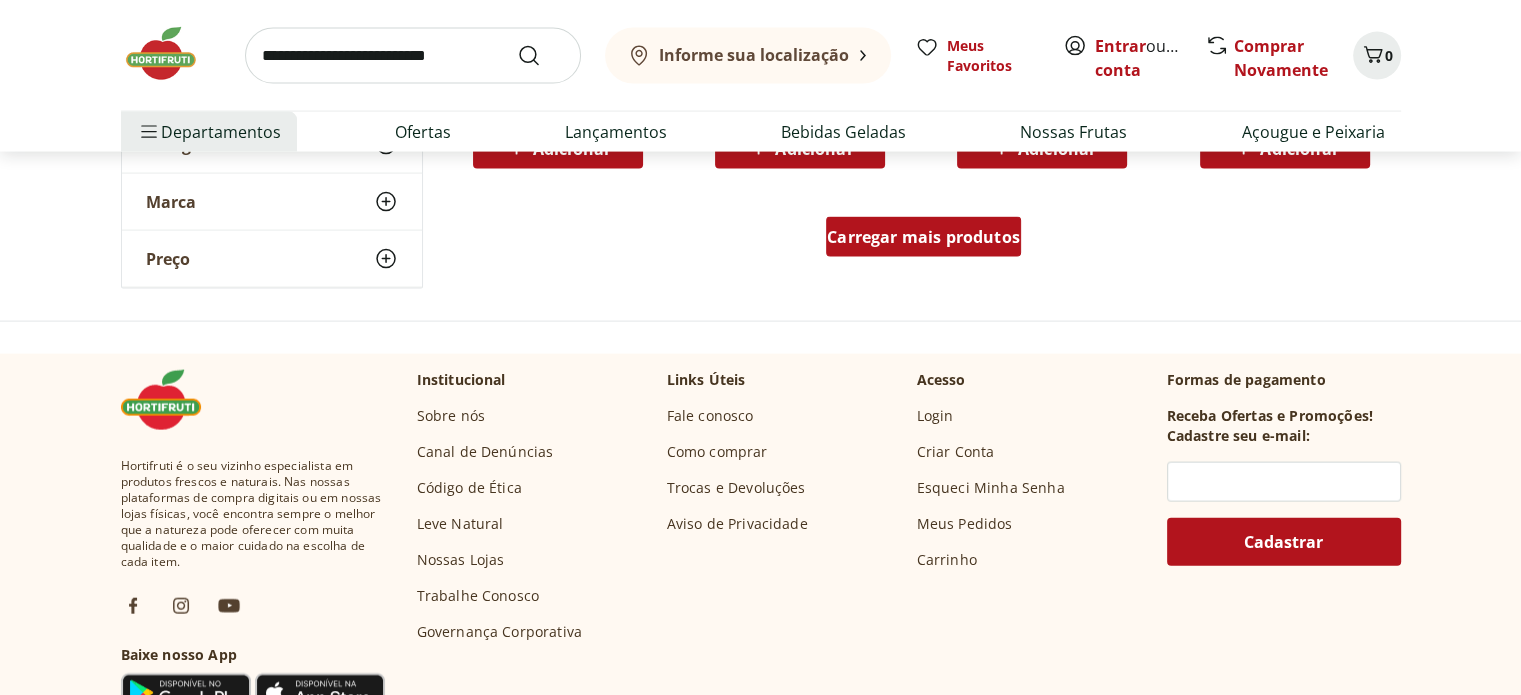 click on "Carregar mais produtos" at bounding box center [923, 237] 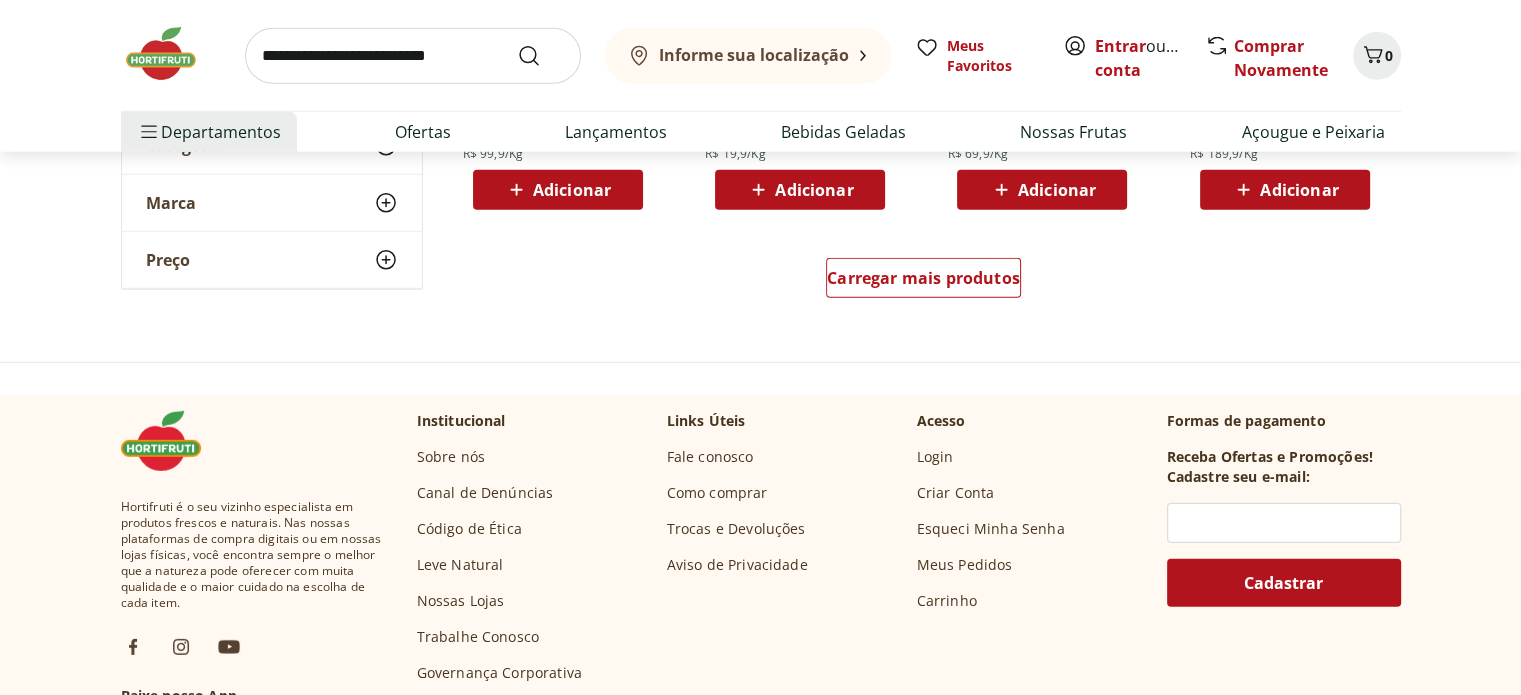 scroll, scrollTop: 13185, scrollLeft: 0, axis: vertical 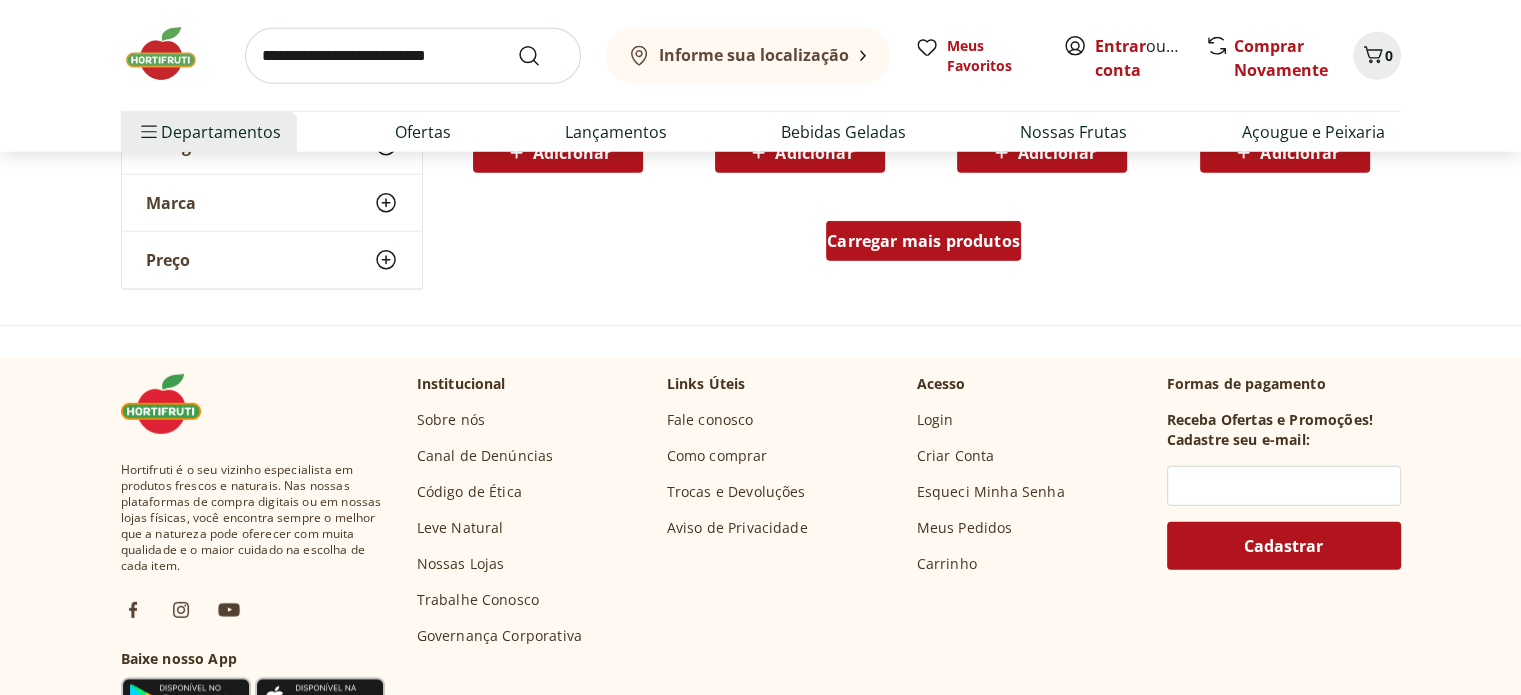 click on "Carregar mais produtos" at bounding box center (923, 241) 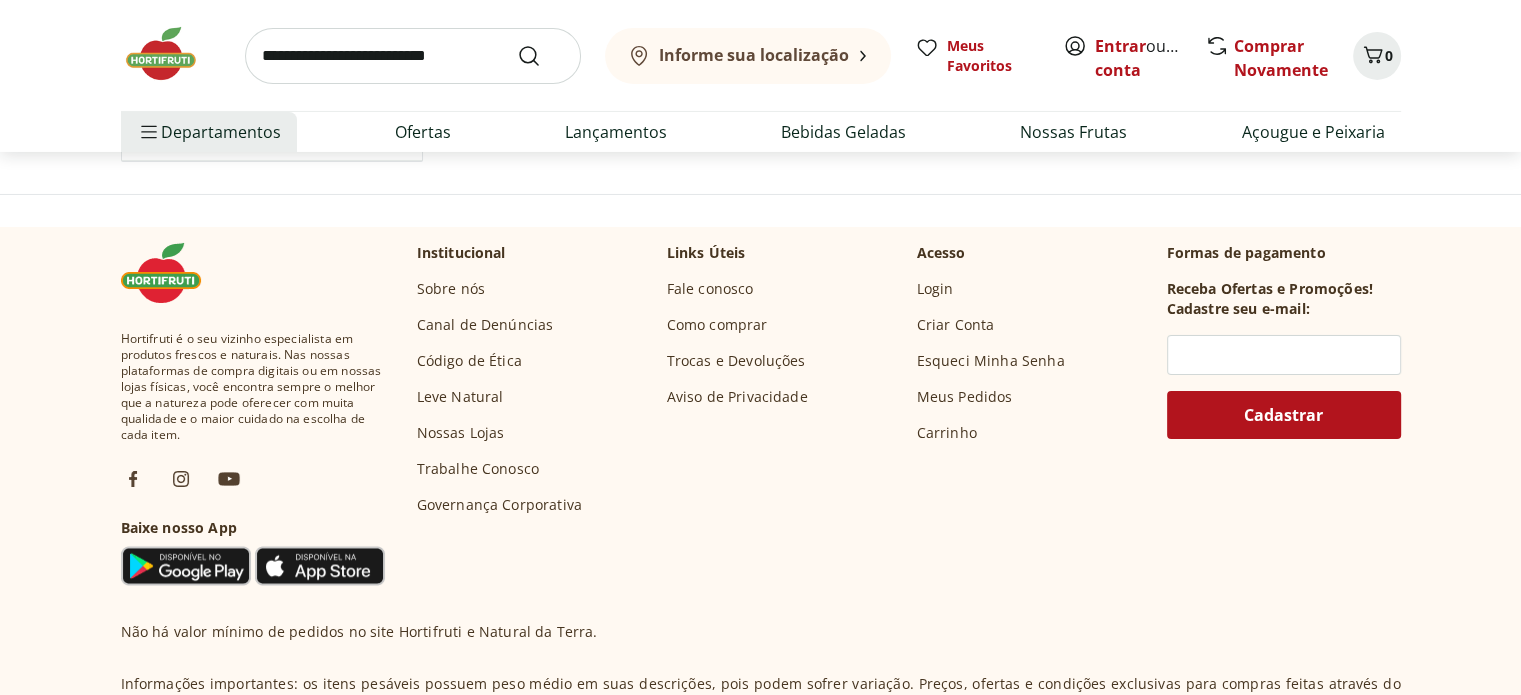 scroll, scrollTop: 14585, scrollLeft: 0, axis: vertical 